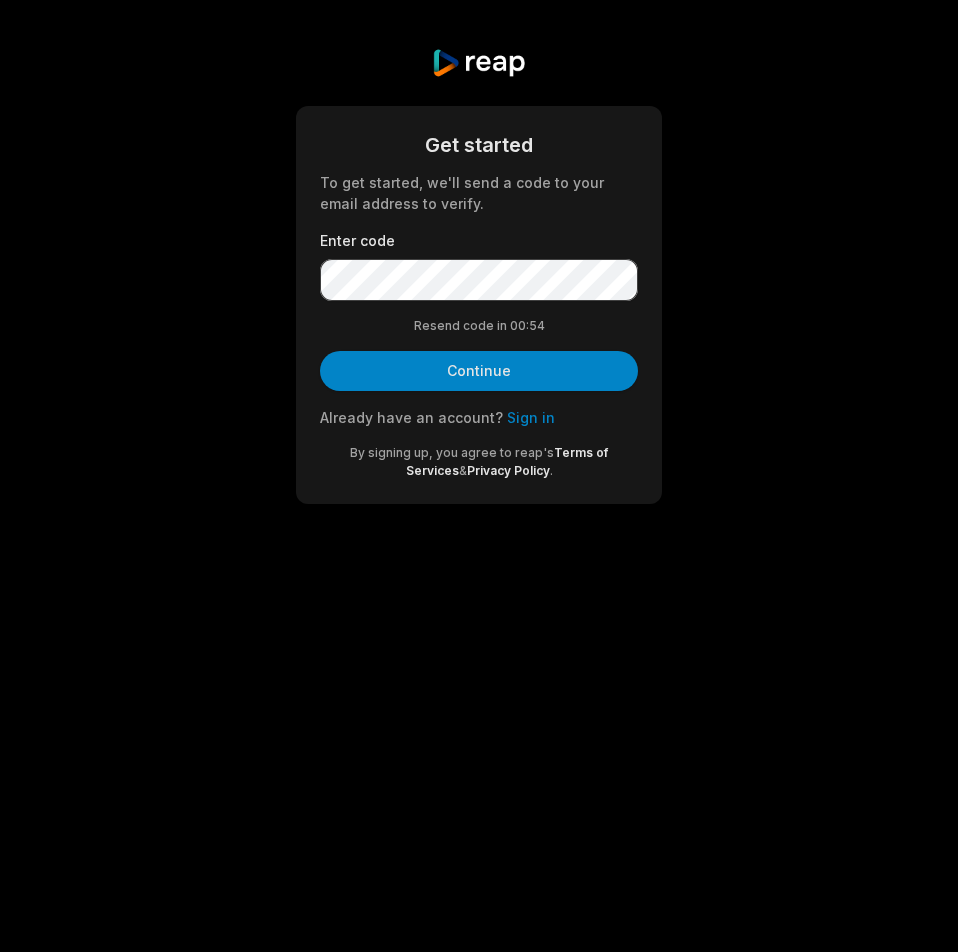 scroll, scrollTop: 0, scrollLeft: 0, axis: both 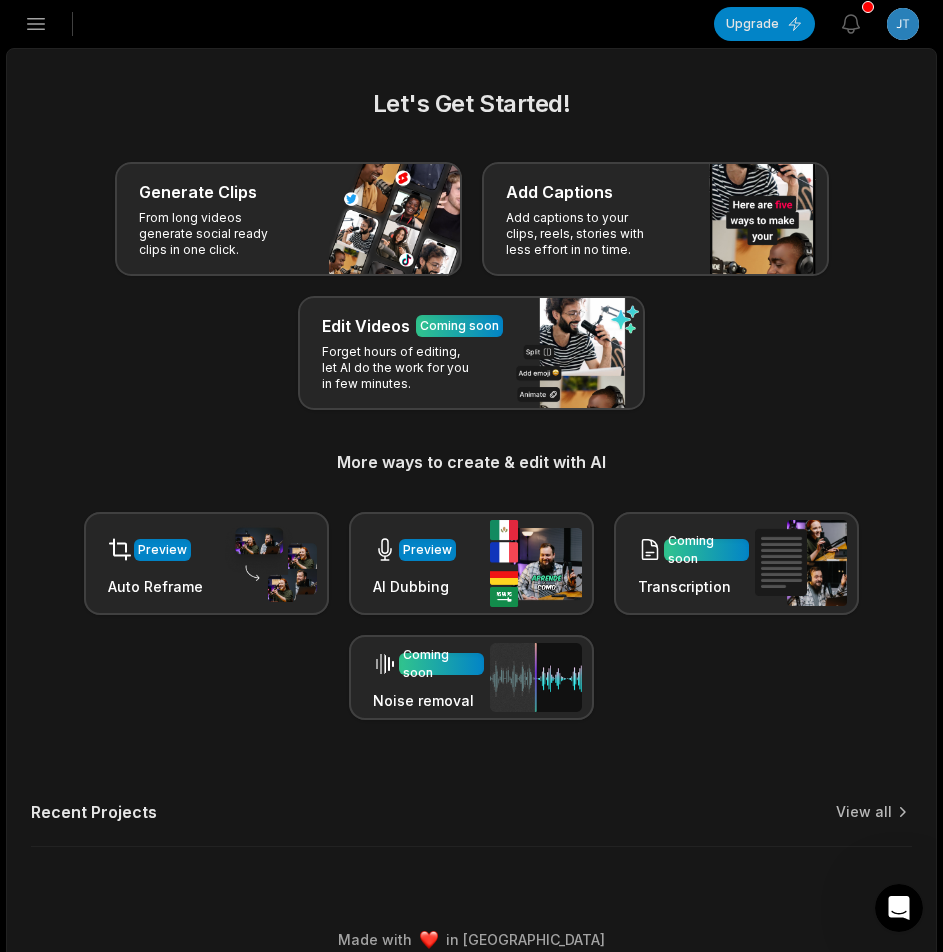 click on "Open sidebar" at bounding box center (36, 24) 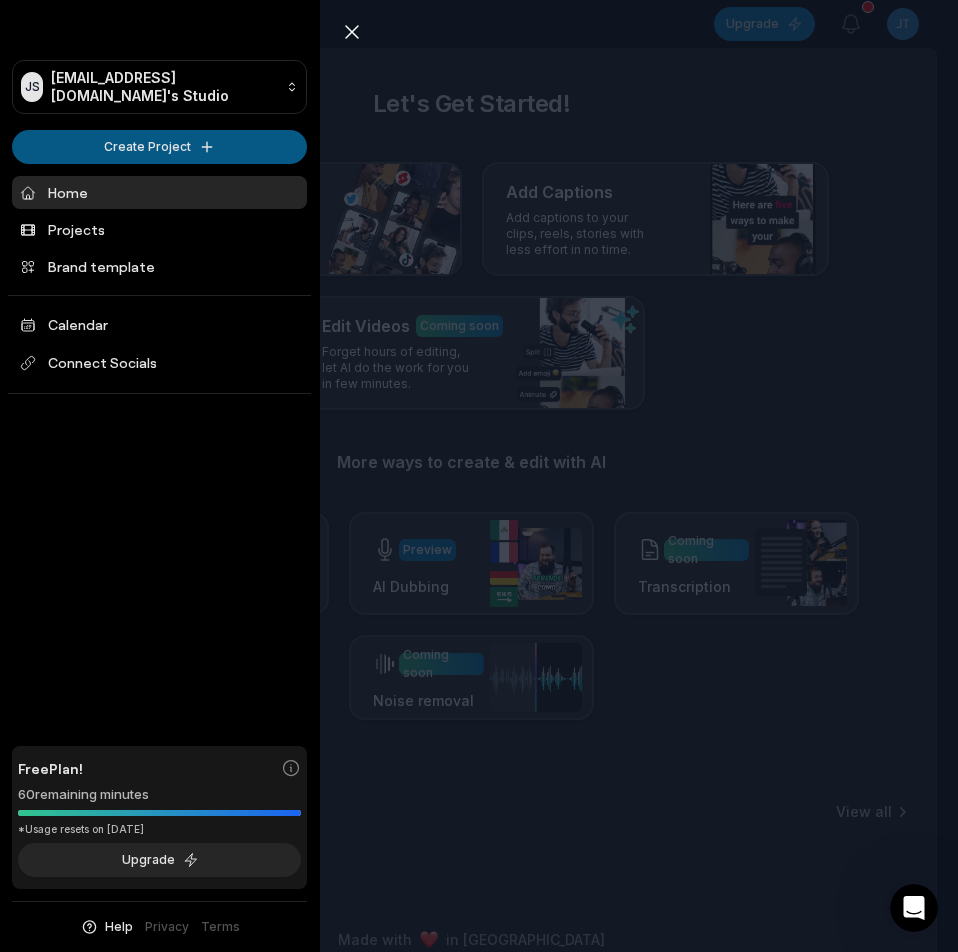 click on "JS [EMAIL_ADDRESS][DOMAIN_NAME]'s Studio Create Project Home Projects Brand template Calendar Connect Socials Free  Plan! 60  remaining minutes *Usage resets on [DATE] Upgrade Help Privacy Terms Open sidebar Upgrade View notifications Open user menu   Let's Get Started! Generate Clips From long videos generate social ready clips in one click. Add Captions Add captions to your clips, reels, stories with less effort in no time. Edit Videos Coming soon Forget hours of editing, let AI do the work for you in few minutes. More ways to create & edit with AI Preview Auto Reframe Preview AI Dubbing Coming soon Transcription Coming soon Noise removal Recent Projects View all Made with   in [GEOGRAPHIC_DATA] Close sidebar JS [EMAIL_ADDRESS][DOMAIN_NAME]'s Studio Create Project Home Projects Brand template Calendar Connect Socials Free  Plan! 60  remaining minutes *Usage resets on [DATE] Upgrade Help Privacy Terms" at bounding box center [479, 476] 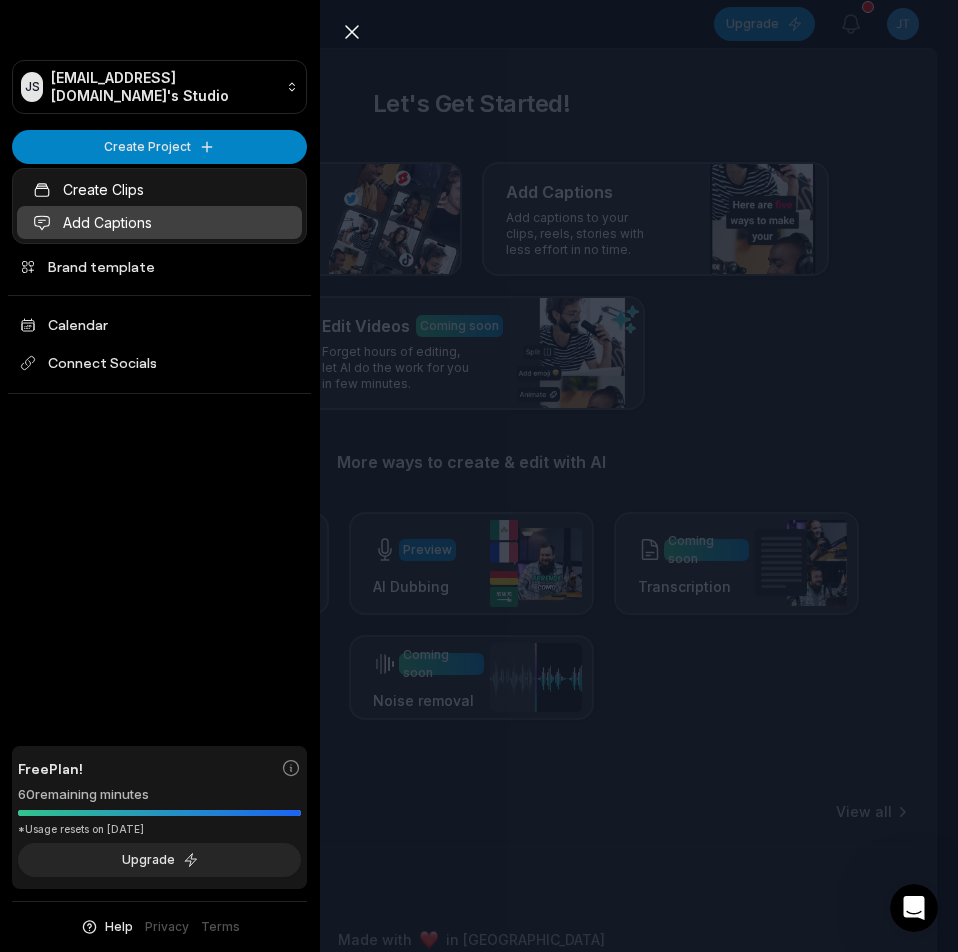 click on "Add Captions" at bounding box center [159, 222] 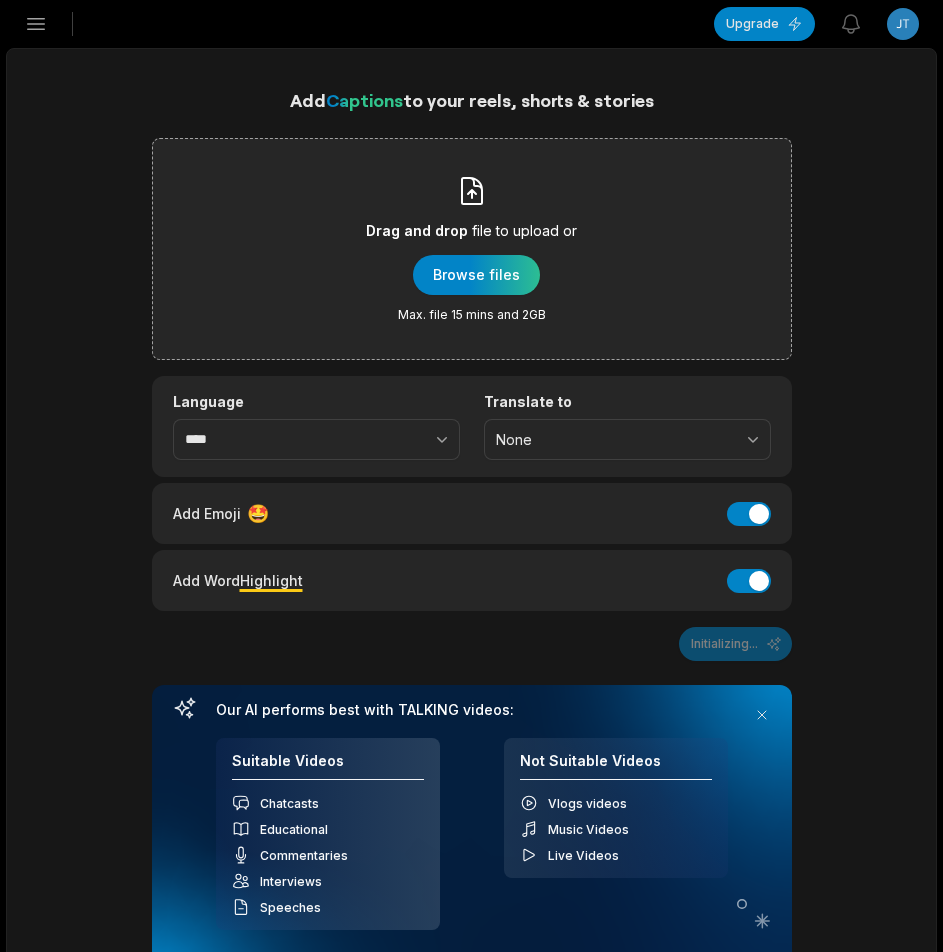 scroll, scrollTop: 0, scrollLeft: 0, axis: both 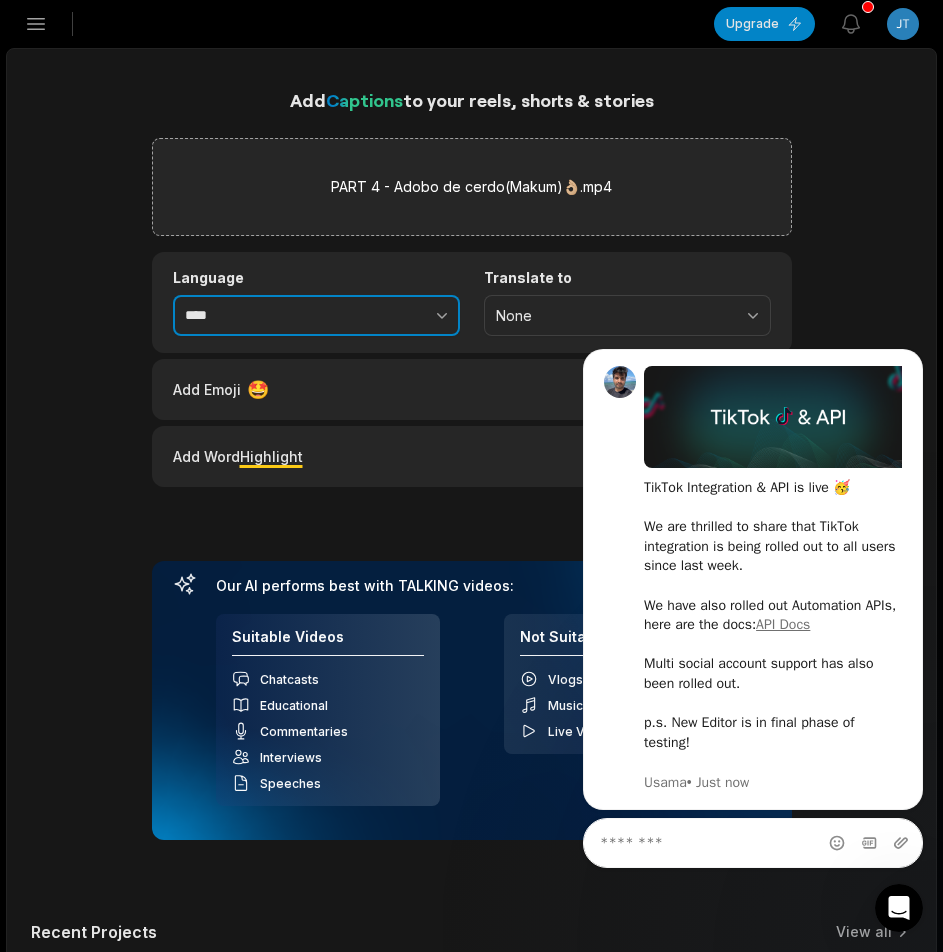 click 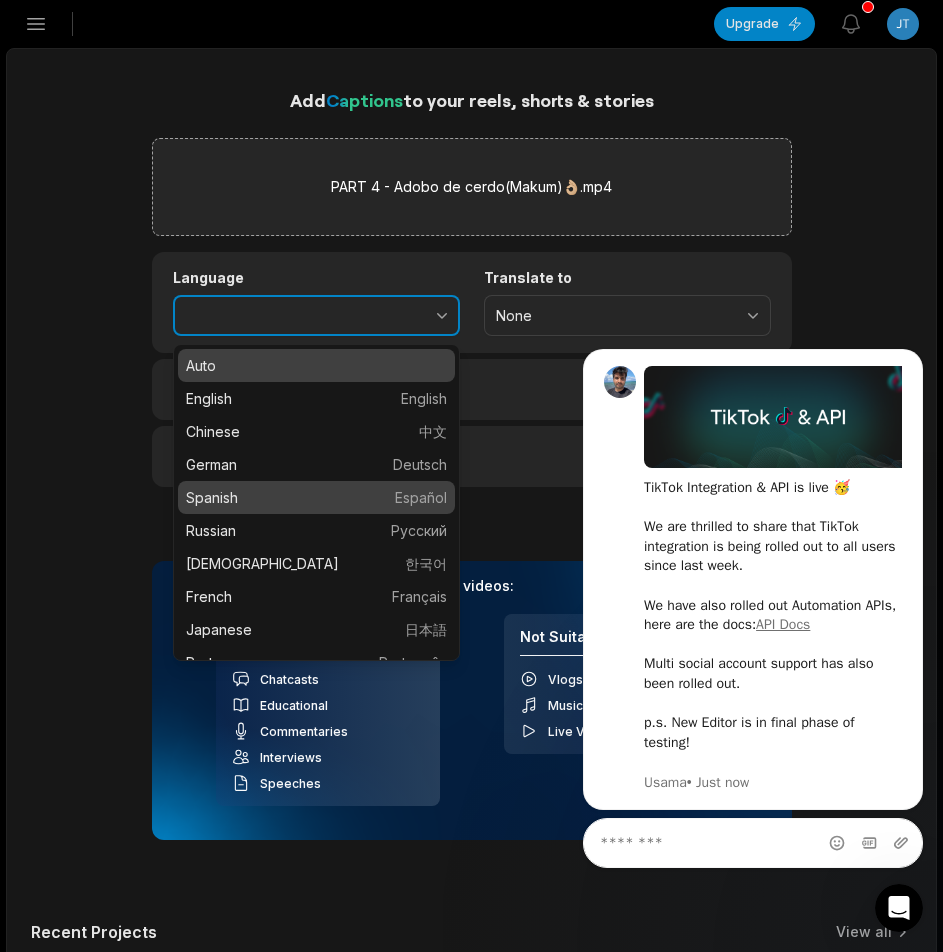type on "*******" 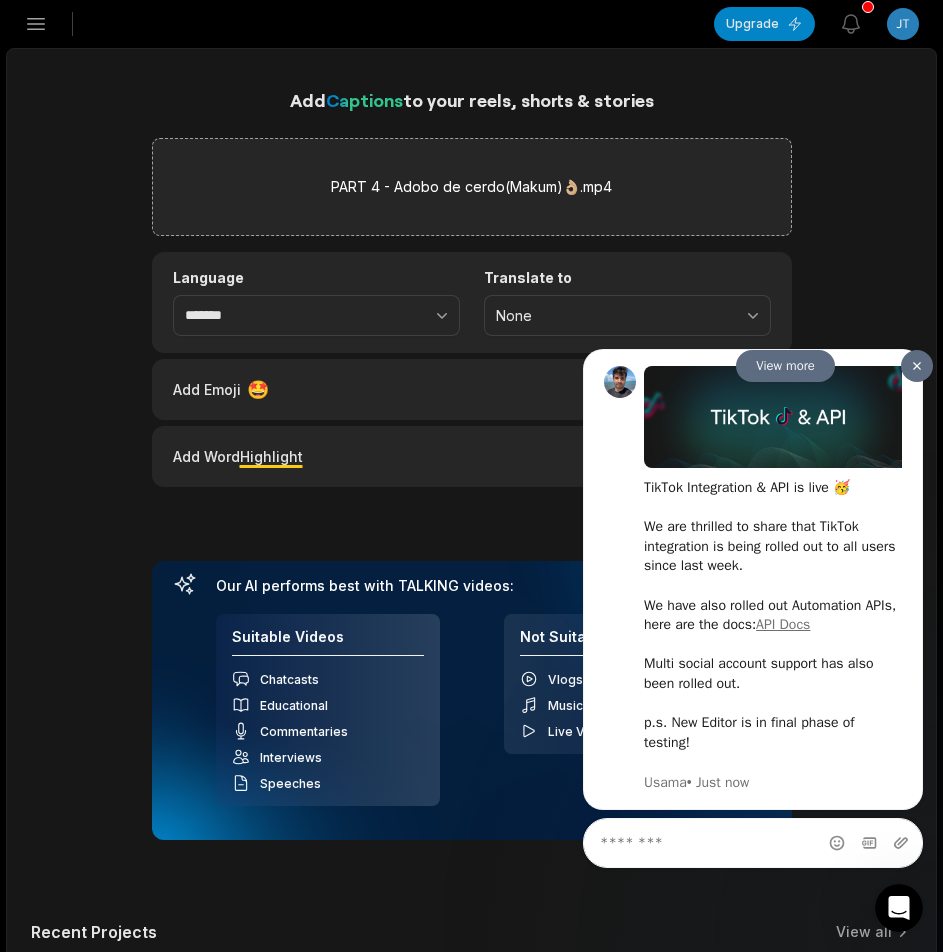 click at bounding box center (917, 366) 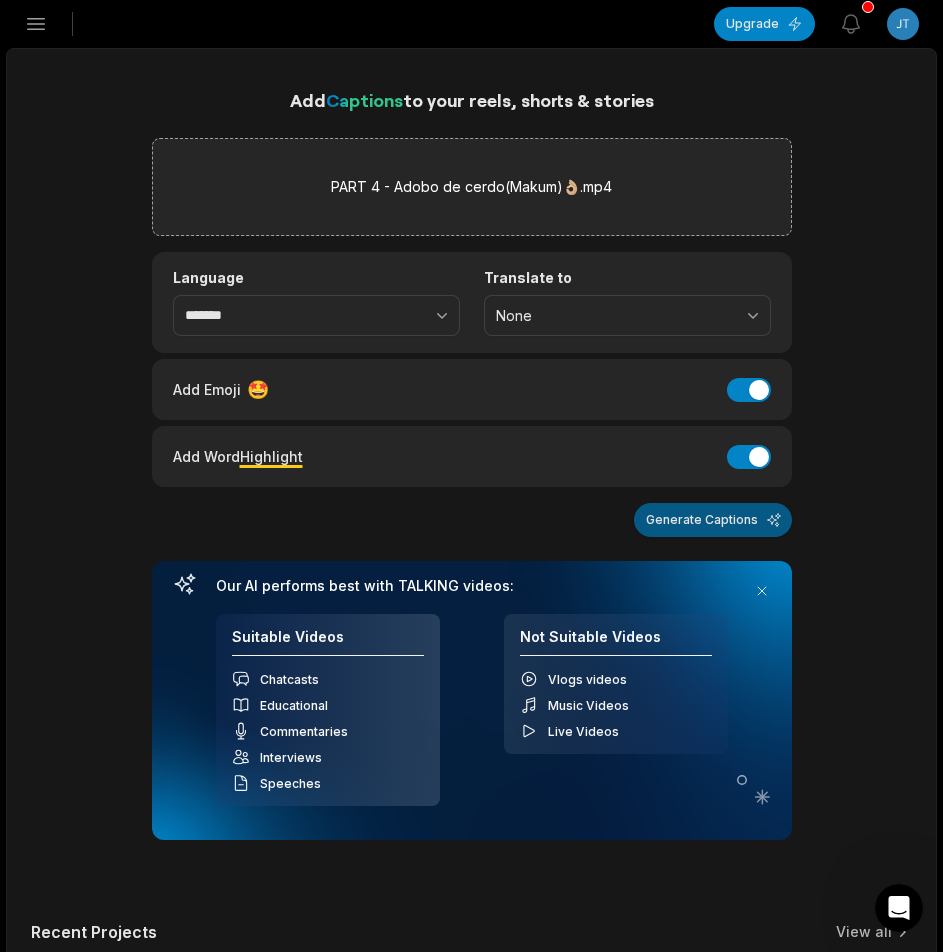 click on "Generate Captions" at bounding box center [713, 520] 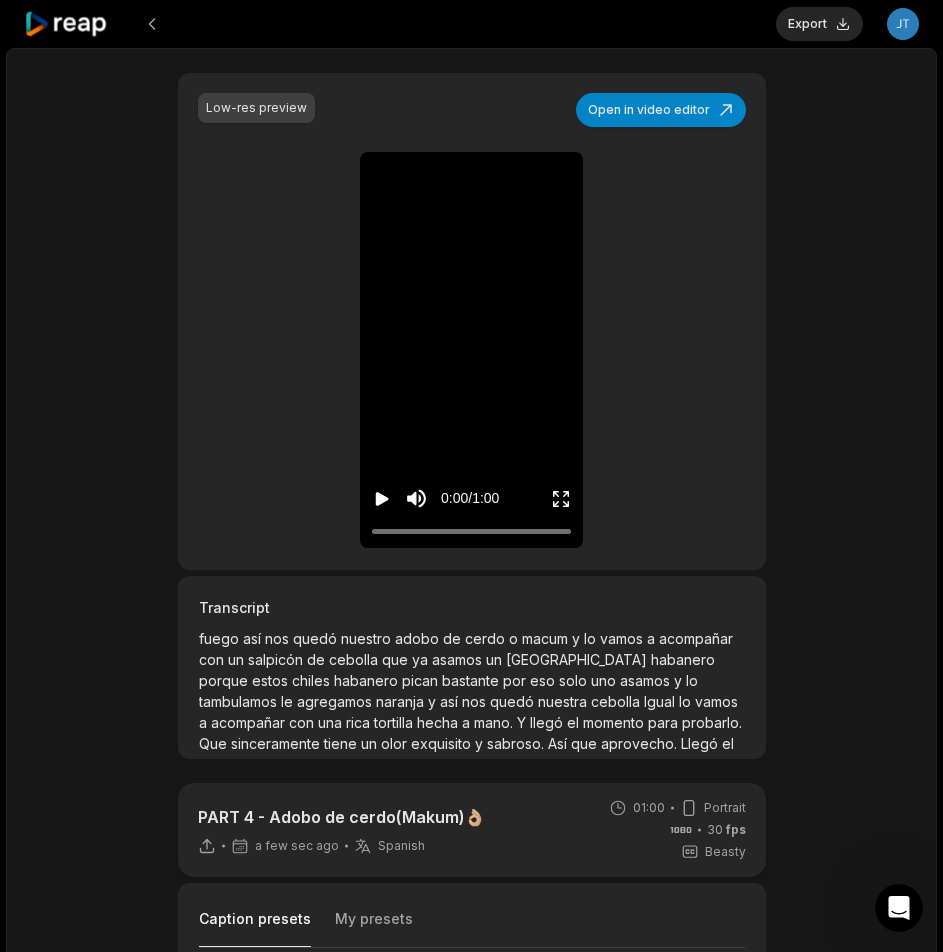 scroll, scrollTop: 300, scrollLeft: 0, axis: vertical 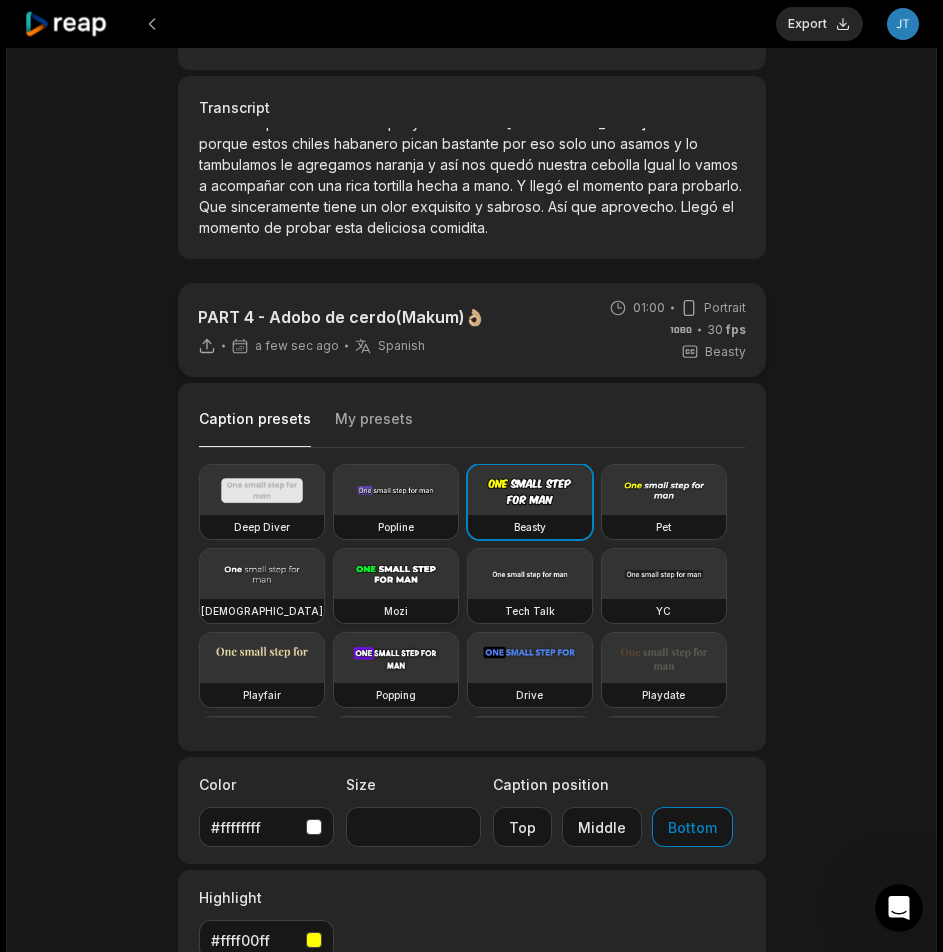click at bounding box center (396, 574) 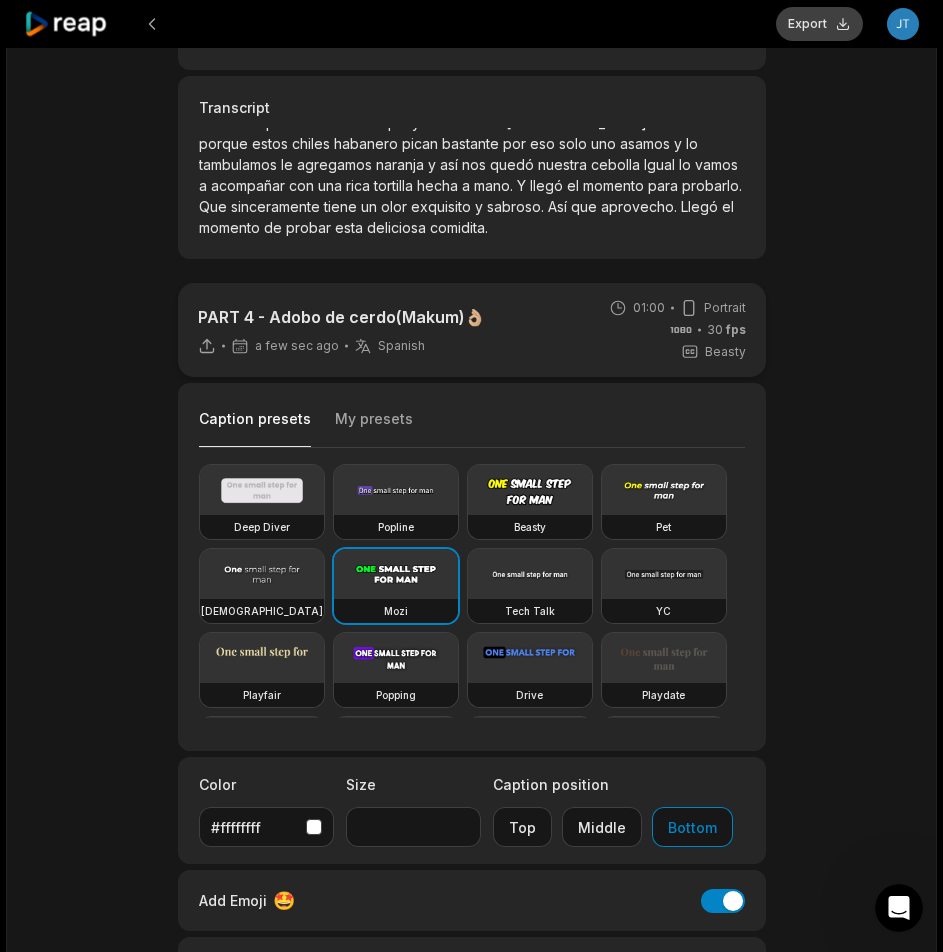 click on "Export" at bounding box center [819, 24] 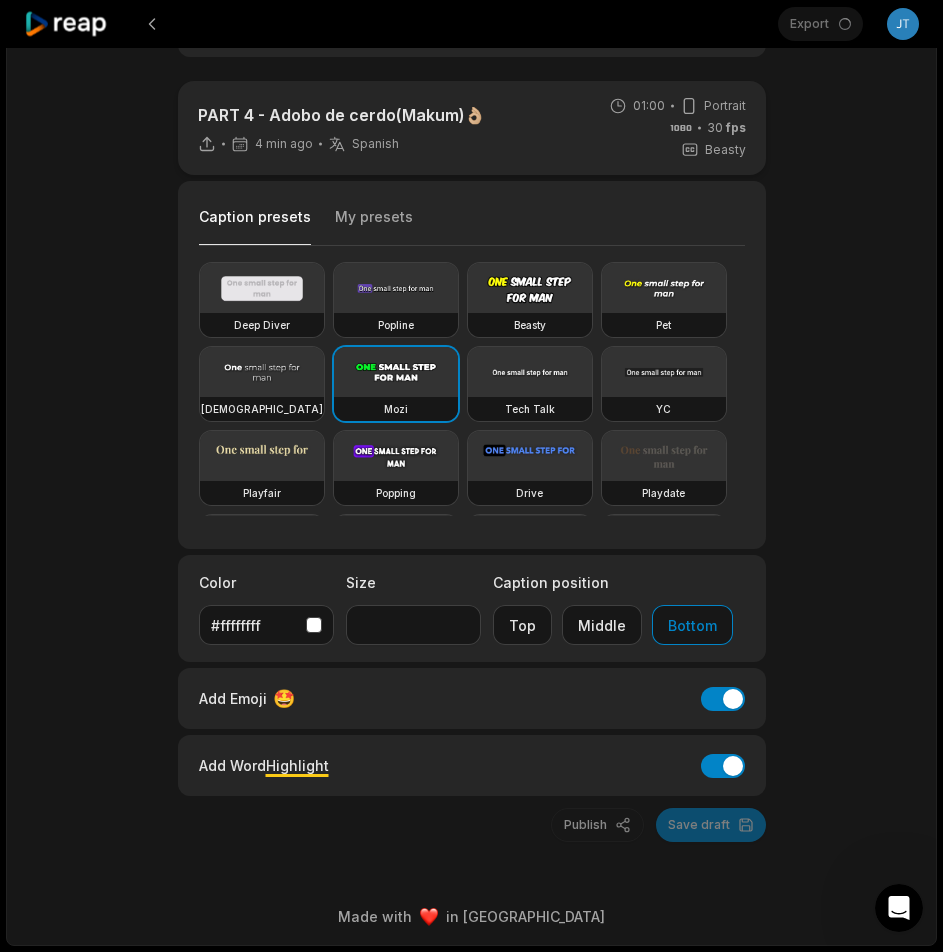 scroll, scrollTop: 702, scrollLeft: 0, axis: vertical 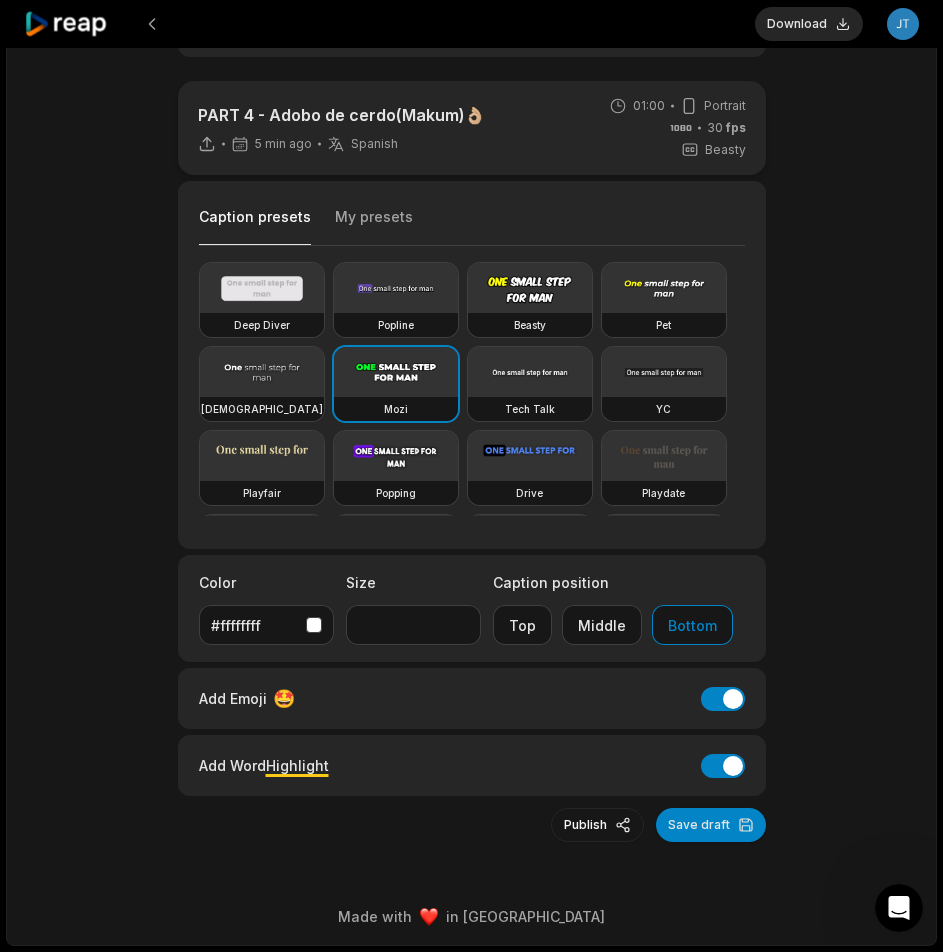 click on "Download" at bounding box center (809, 24) 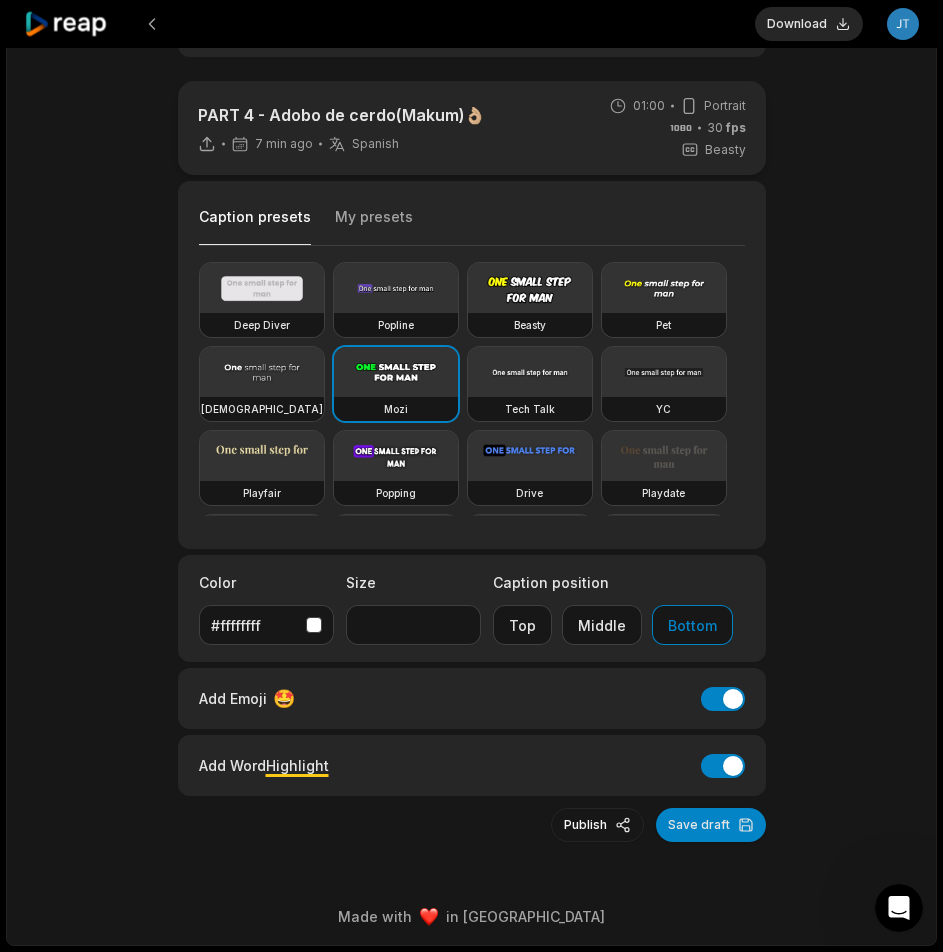 click 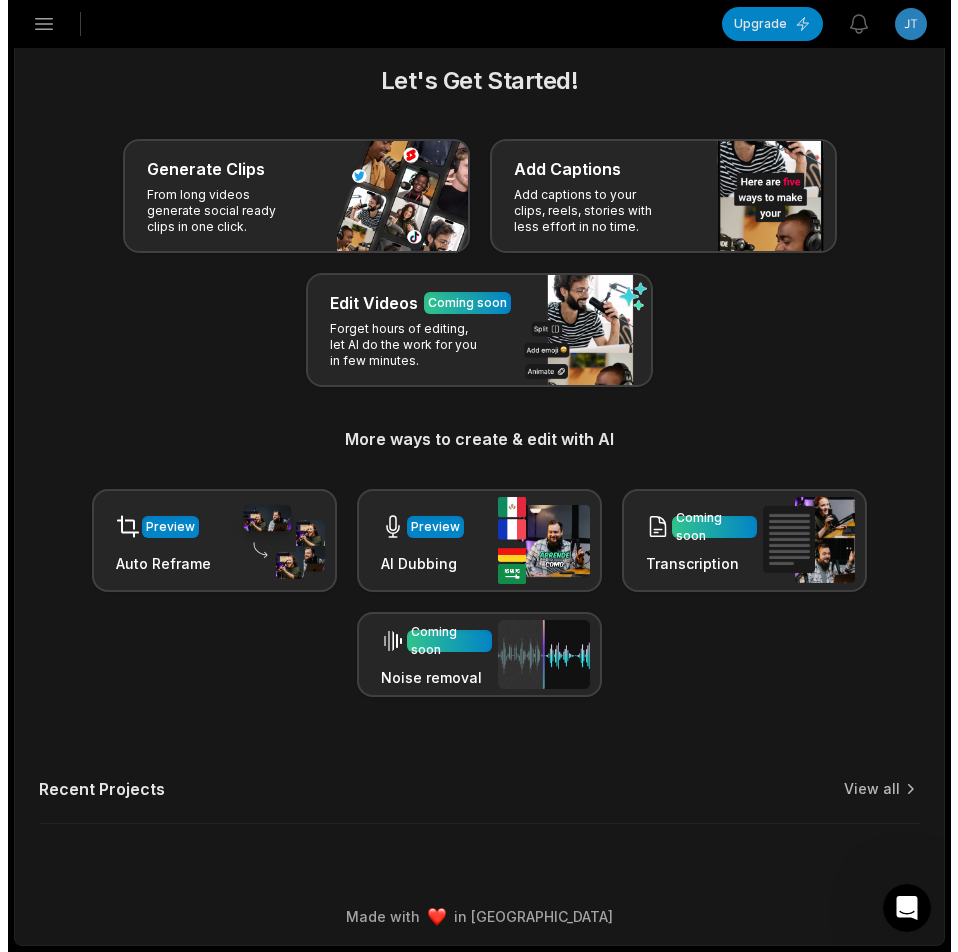 scroll, scrollTop: 285, scrollLeft: 0, axis: vertical 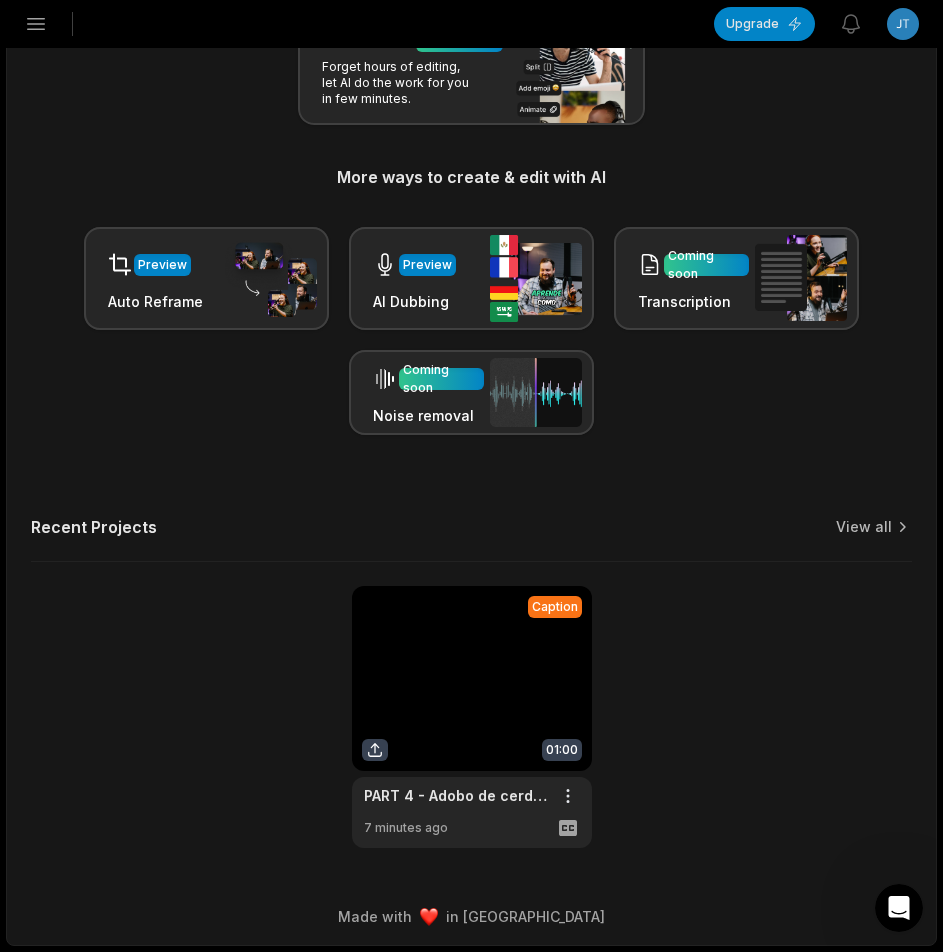 click 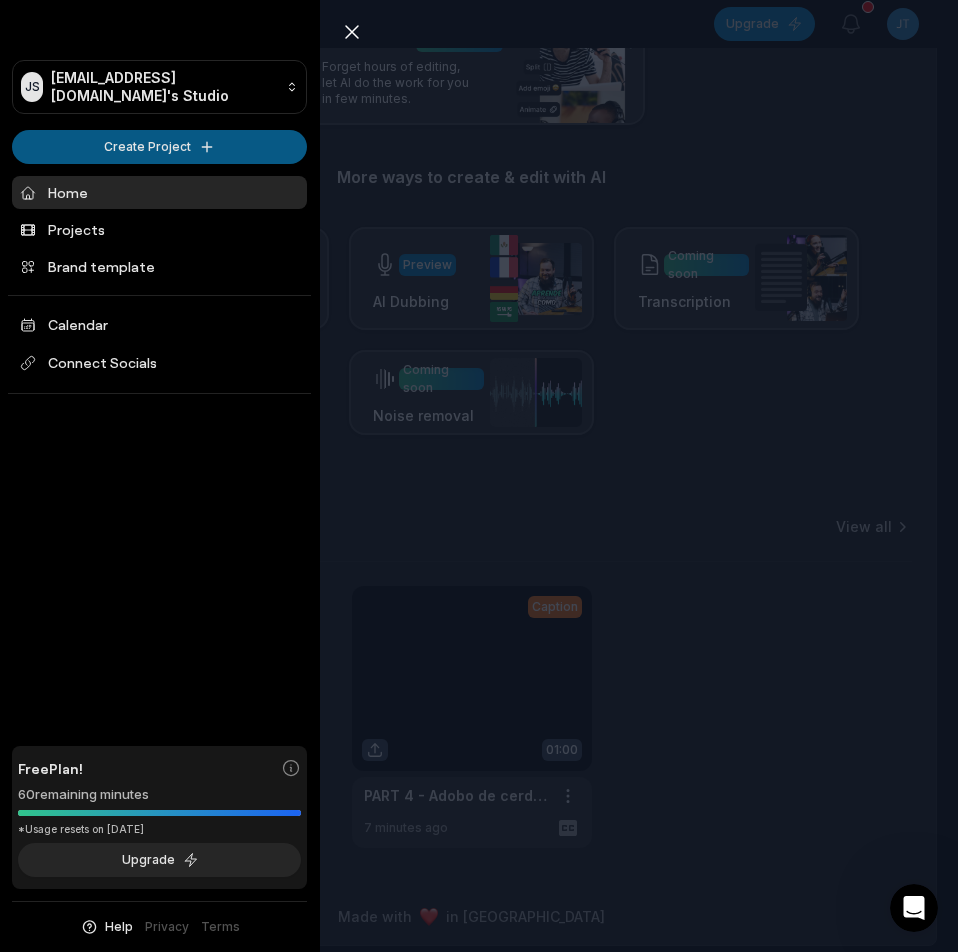 scroll, scrollTop: 0, scrollLeft: 0, axis: both 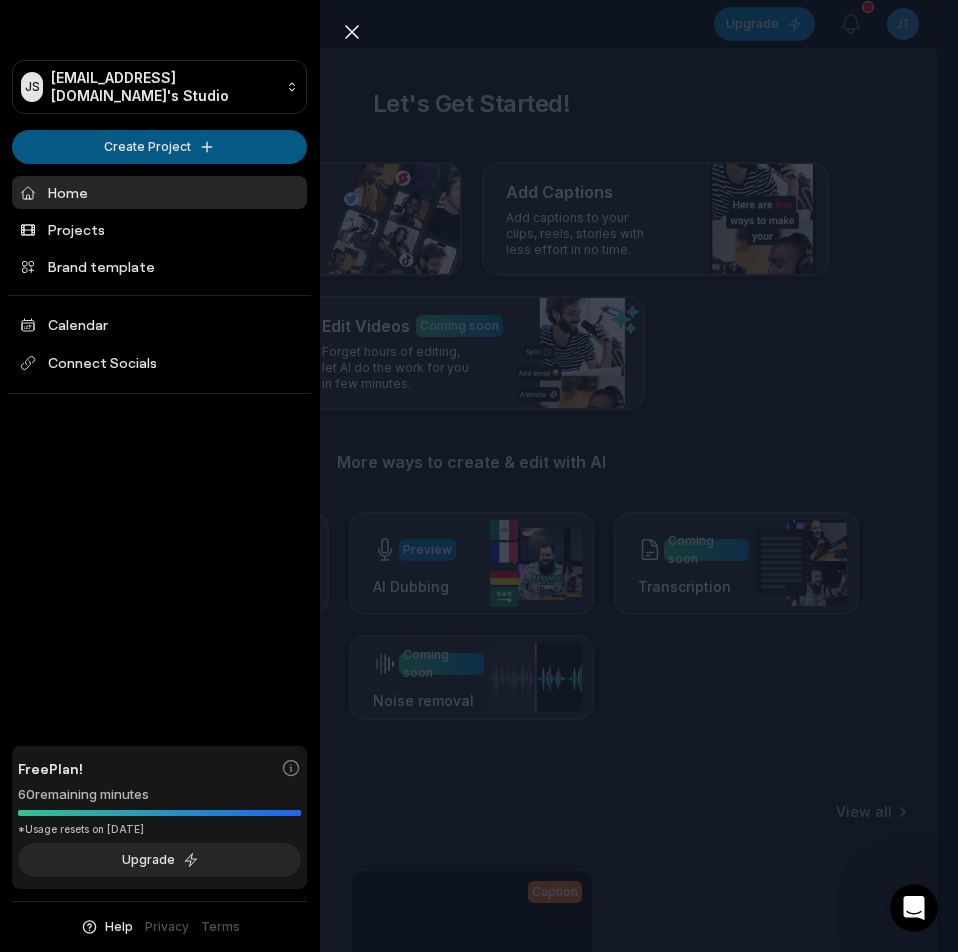 click on "JS Jtequyhc@telegmail.com's Studio Create Project Home Projects Brand template Calendar Connect Socials Free  Plan! 60  remaining minutes *Usage resets on August 2, 2025 Upgrade Help Privacy Terms Open sidebar Upgrade View notifications Open user menu   Let's Get Started! Generate Clips From long videos generate social ready clips in one click. Add Captions Add captions to your clips, reels, stories with less effort in no time. Edit Videos Coming soon Forget hours of editing, let AI do the work for you in few minutes. More ways to create & edit with AI Preview Auto Reframe Preview AI Dubbing Coming soon Transcription Coming soon Noise removal Recent Projects View all Caption 01:00 PART 4 - Adobo de cerdo(Makum)👌🏼 Open options 7 minutes ago Made with   in San Francisco Close sidebar JS Jtequyhc@telegmail.com's Studio Create Project Home Projects Brand template Calendar Connect Socials Free  Plan! 60  remaining minutes *Usage resets on August 2, 2025 Upgrade Help Privacy Terms" at bounding box center (479, 476) 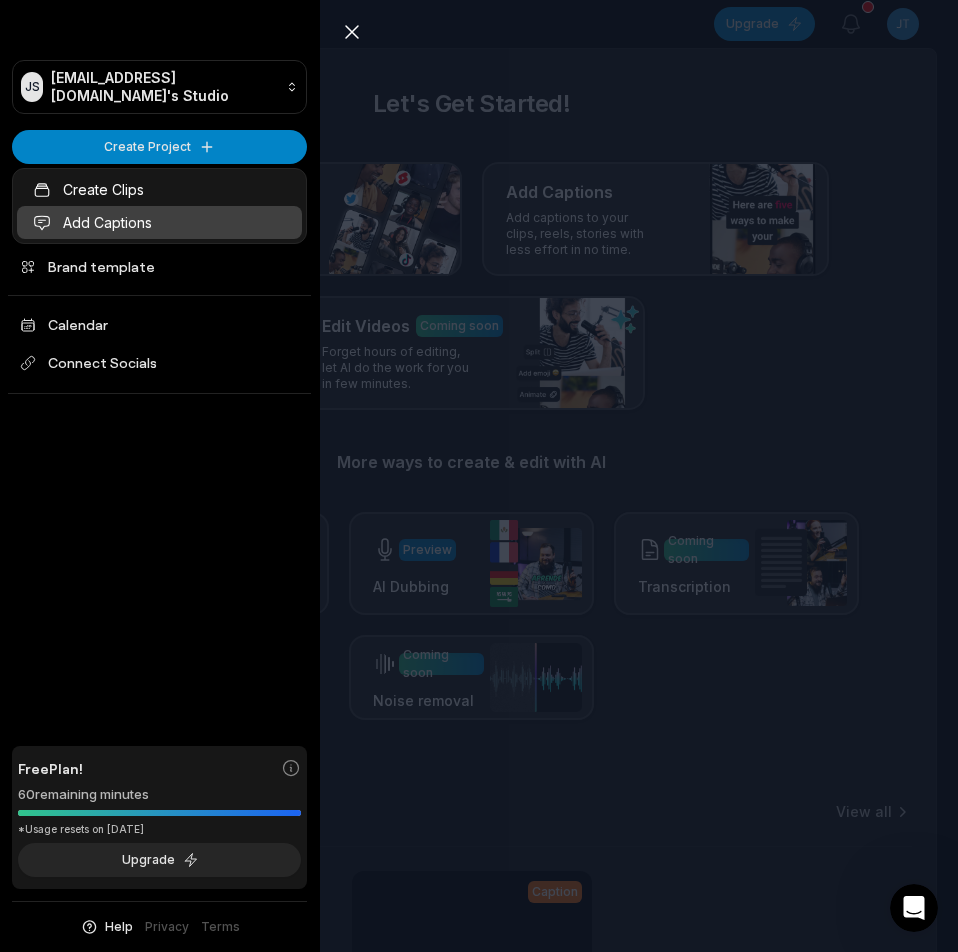 click on "Add Captions" at bounding box center (159, 222) 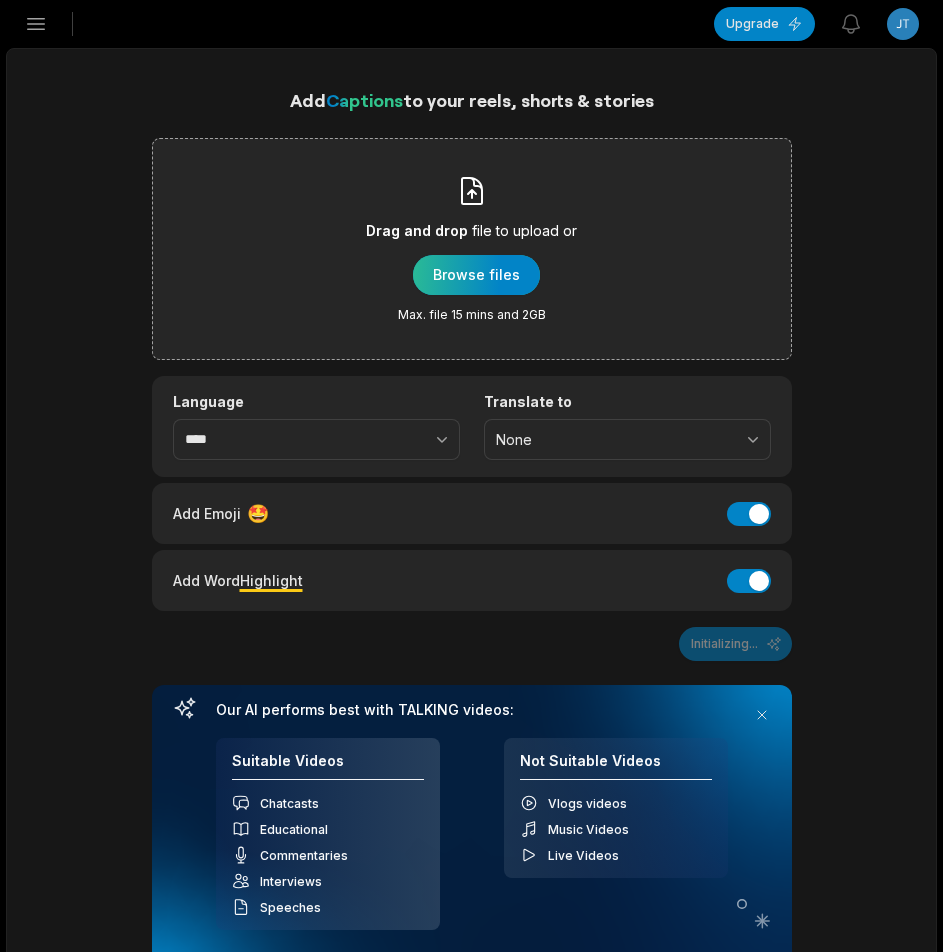 scroll, scrollTop: 0, scrollLeft: 0, axis: both 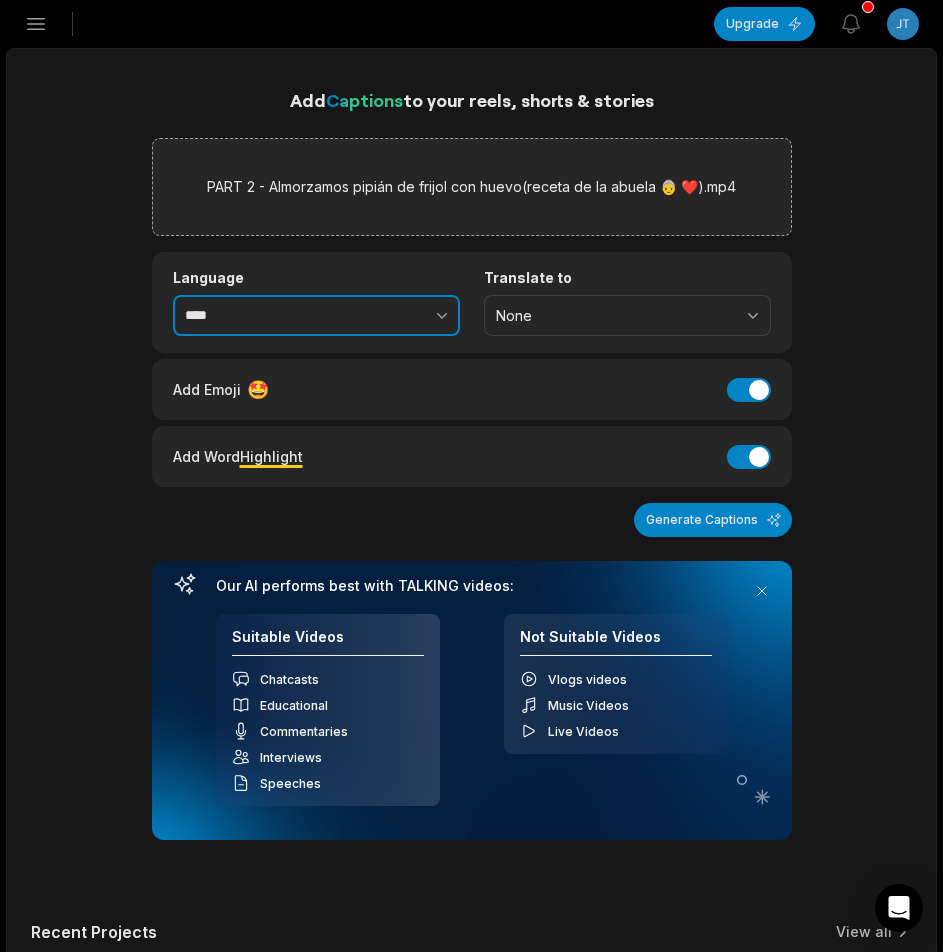 click 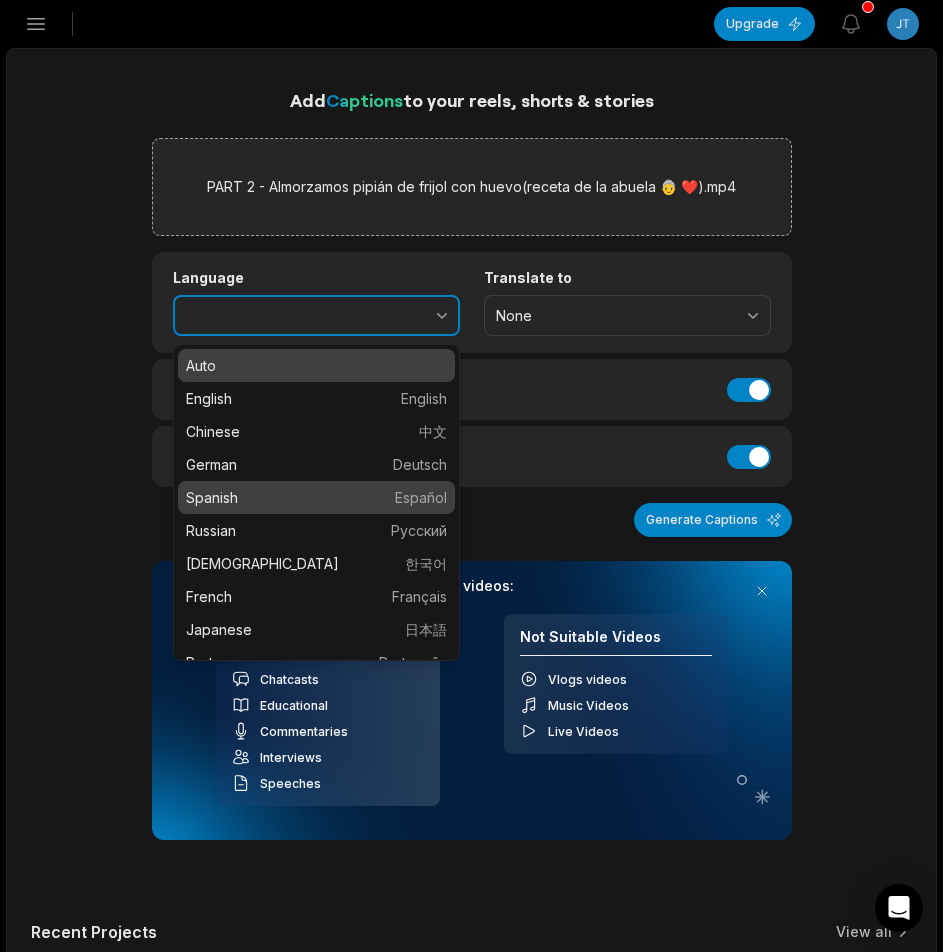 type on "*******" 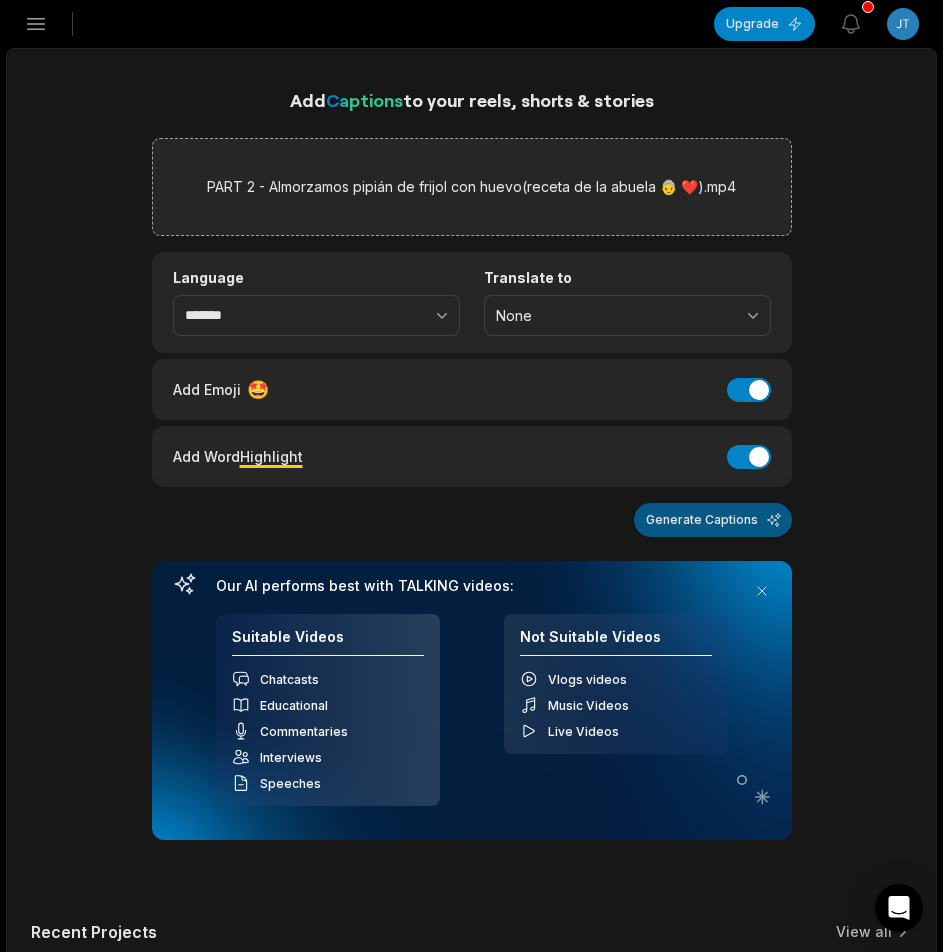 click on "Generate Captions" at bounding box center (713, 520) 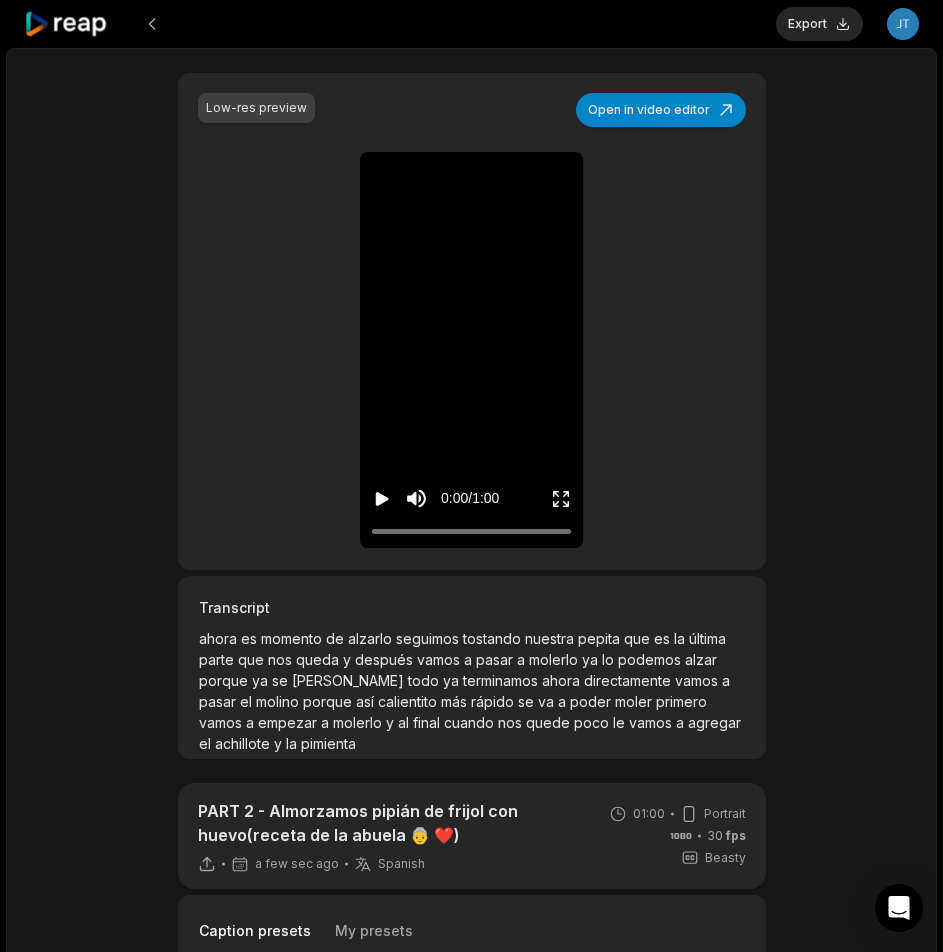 scroll, scrollTop: 400, scrollLeft: 0, axis: vertical 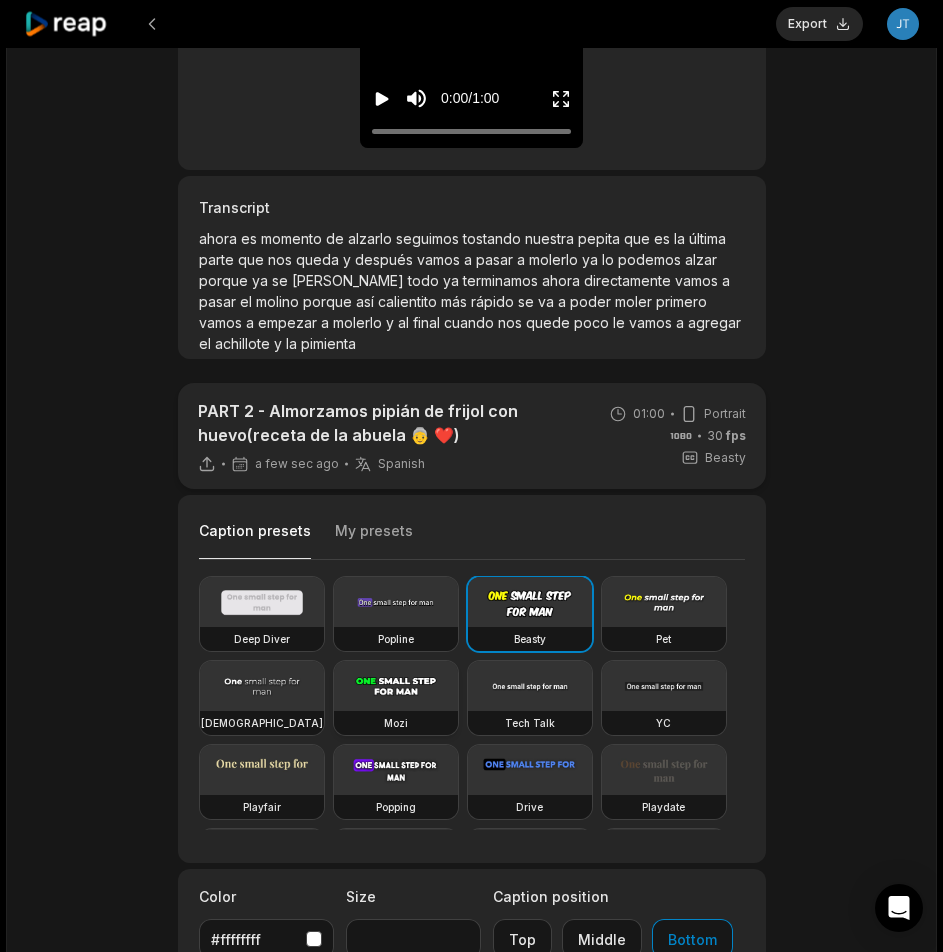 click at bounding box center (396, 686) 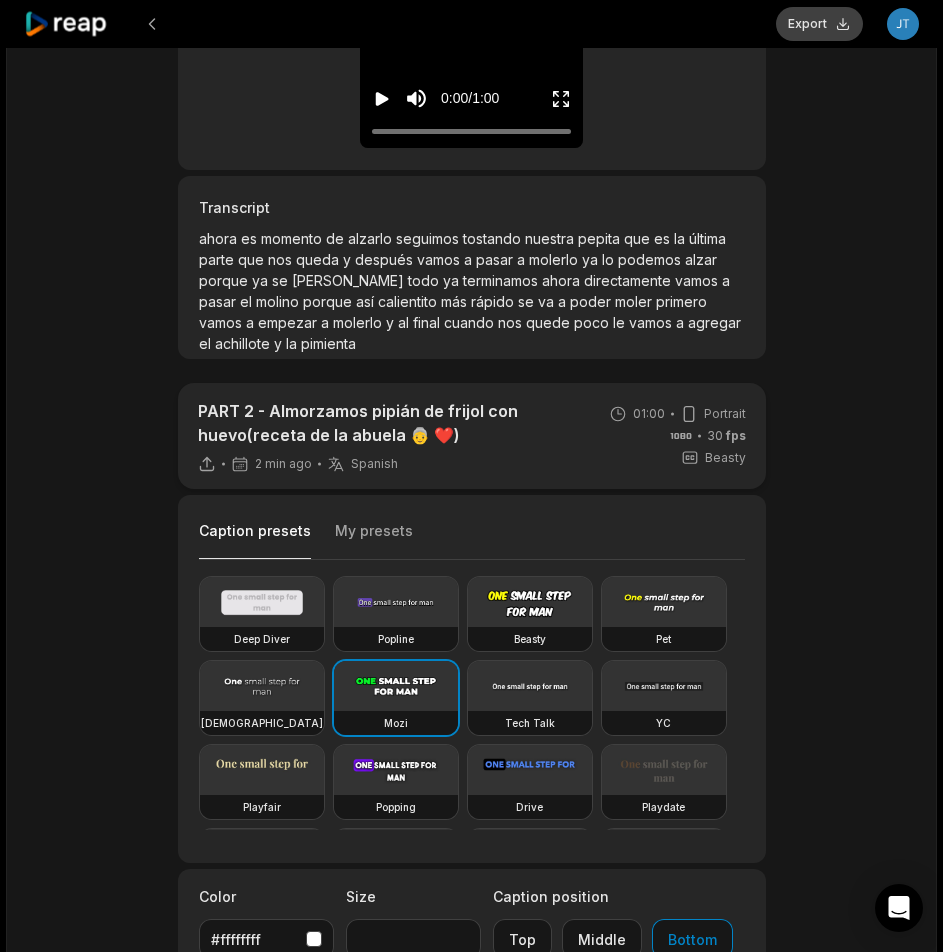 click on "Export" at bounding box center [819, 24] 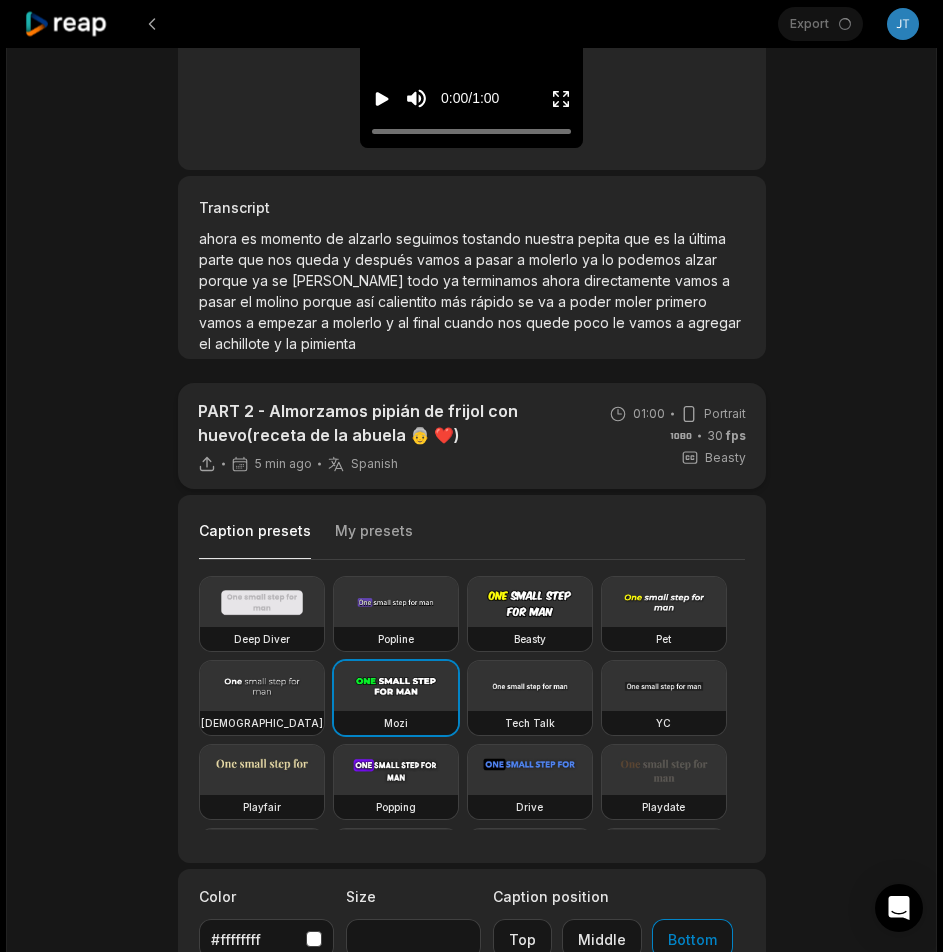 scroll, scrollTop: 400, scrollLeft: 0, axis: vertical 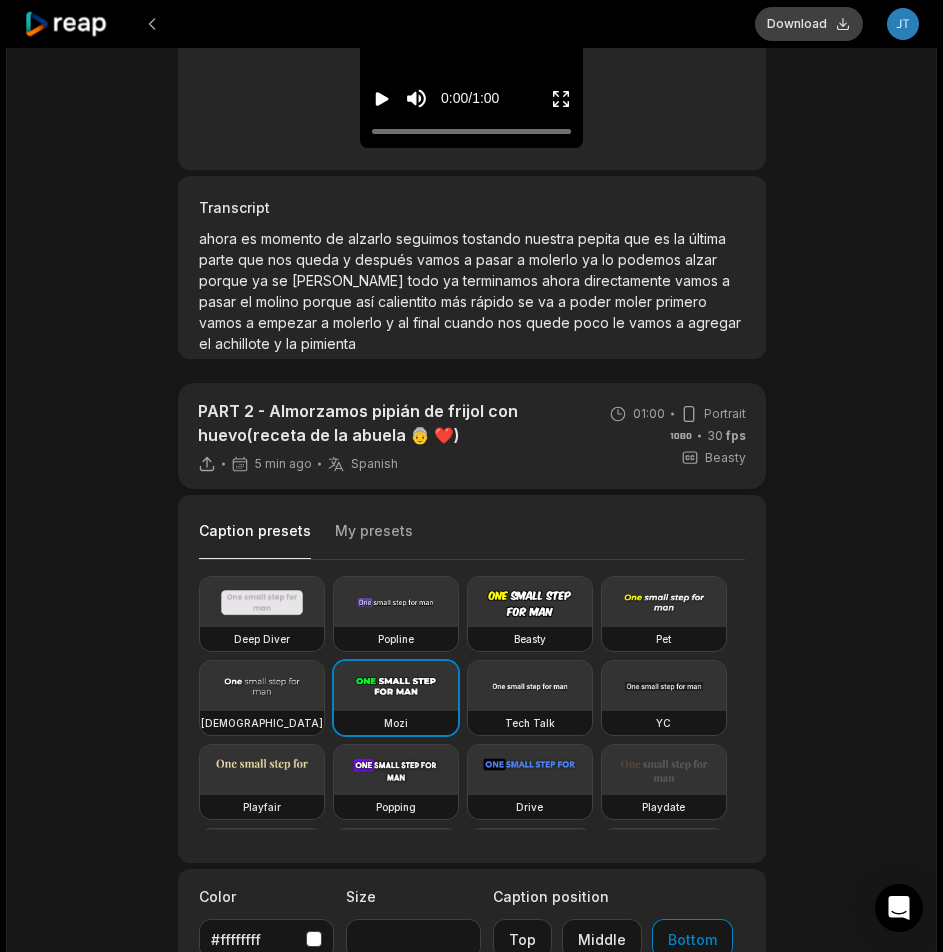 click on "Download" at bounding box center (809, 24) 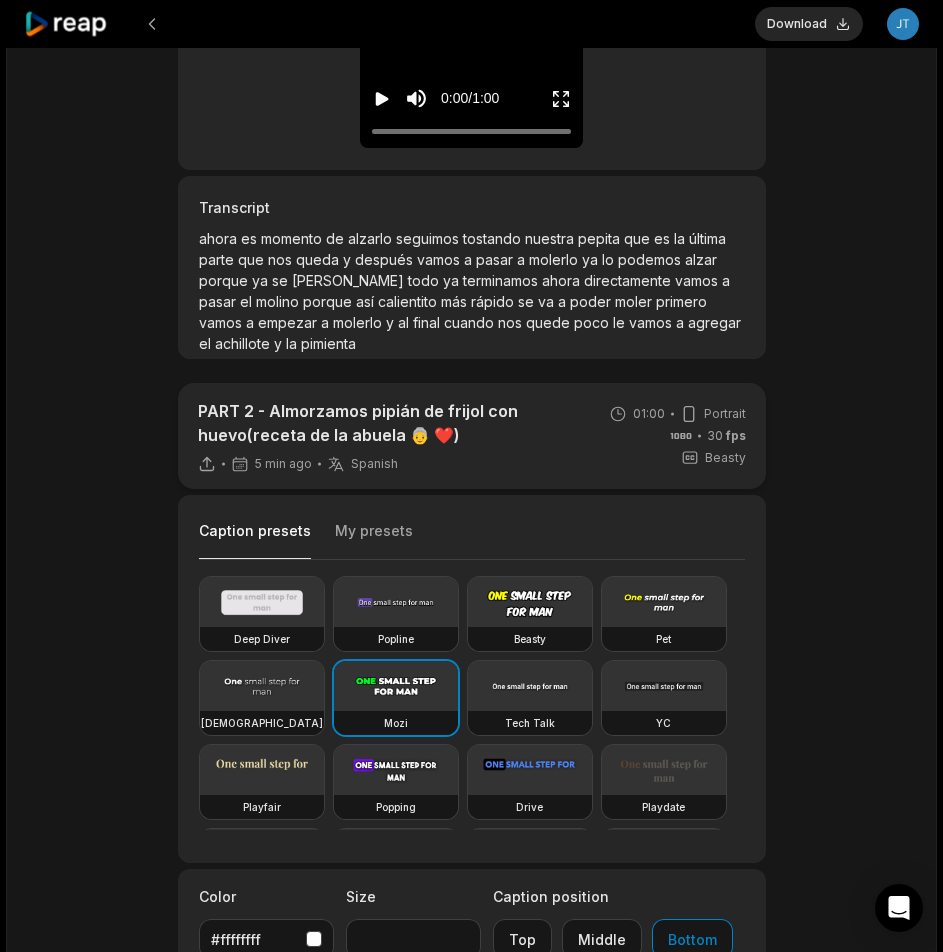 click 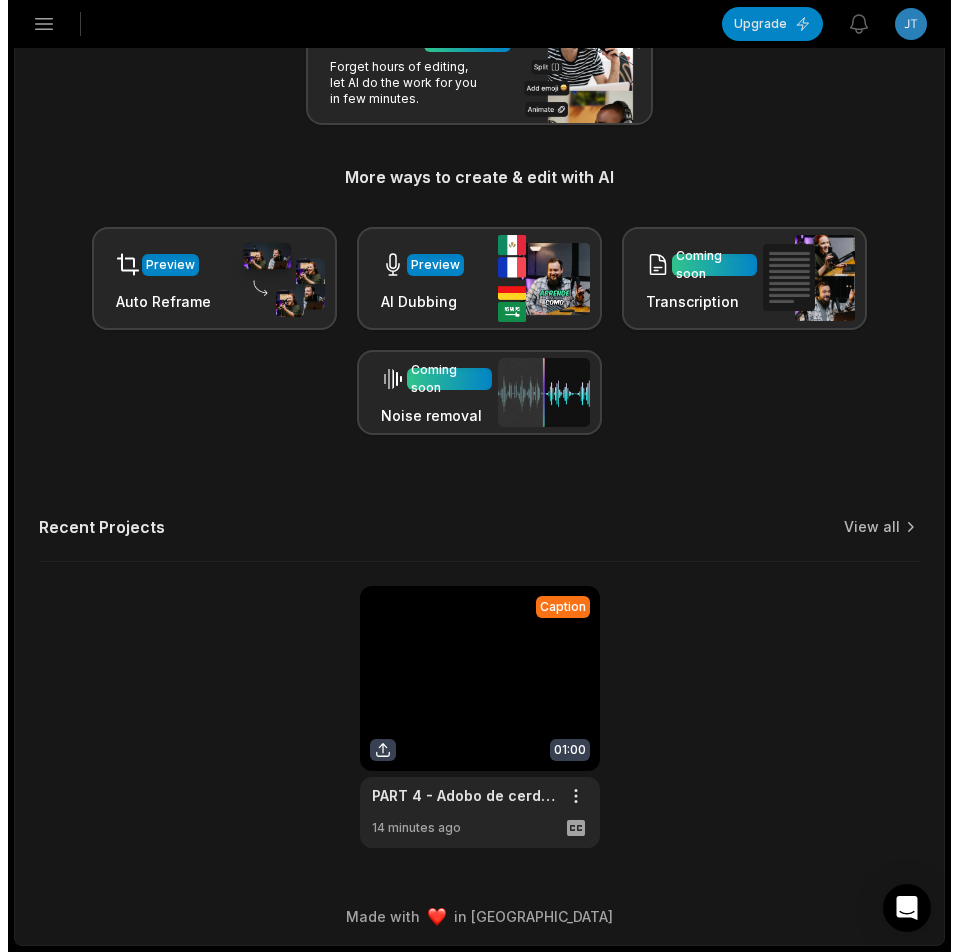 scroll, scrollTop: 0, scrollLeft: 0, axis: both 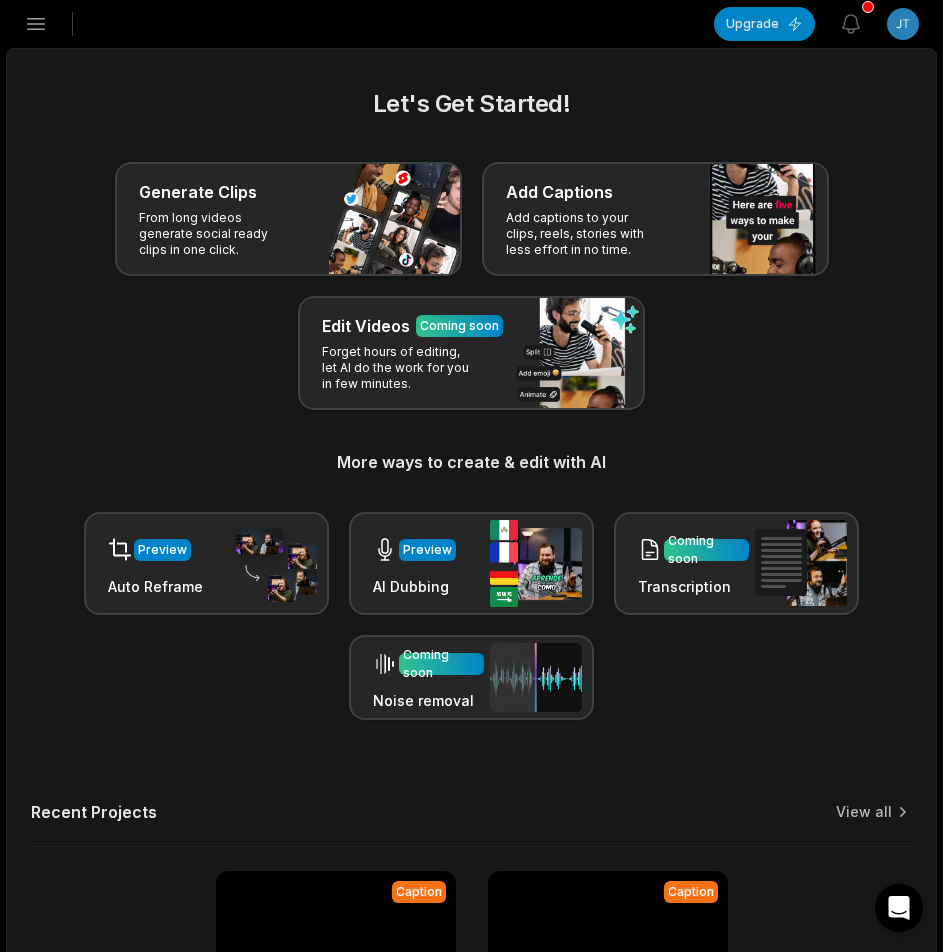 click 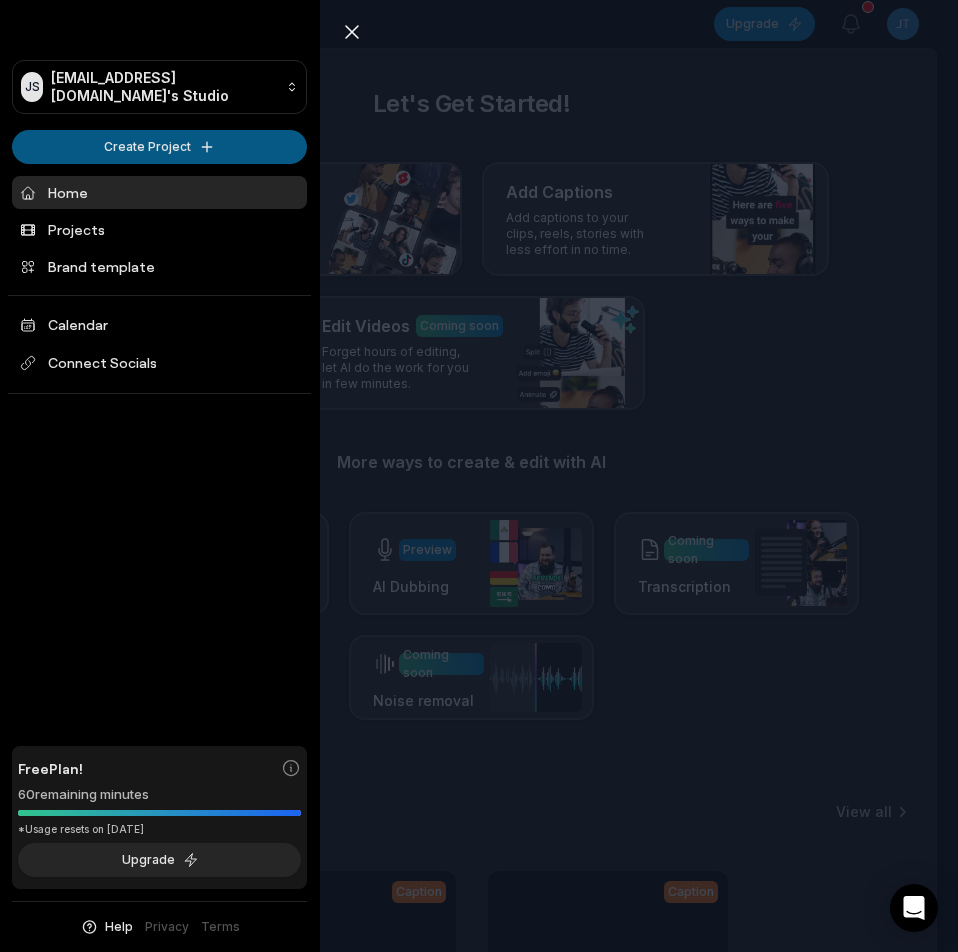 click on "JS Jtequyhc@telegmail.com's Studio Create Project Home Projects Brand template Calendar Connect Socials Free  Plan! 60  remaining minutes *Usage resets on August 2, 2025 Upgrade Help Privacy Terms Open sidebar Upgrade View notifications Open user menu   Let's Get Started! Generate Clips From long videos generate social ready clips in one click. Add Captions Add captions to your clips, reels, stories with less effort in no time. Edit Videos Coming soon Forget hours of editing, let AI do the work for you in few minutes. More ways to create & edit with AI Preview Auto Reframe Preview AI Dubbing Coming soon Transcription Coming soon Noise removal Recent Projects View all Caption 01:00 PART 2 - Almorzamos pipián de frijol con huevo(receta de la abuela 👵 ❤️) Open options 5 minutes ago Caption 01:00 PART 4 - Adobo de cerdo(Makum)👌🏼 Open options 14 minutes ago Made with   in San Francisco
Close sidebar JS Jtequyhc@telegmail.com's Studio Create Project Home Projects Brand template Calendar Free" at bounding box center (479, 476) 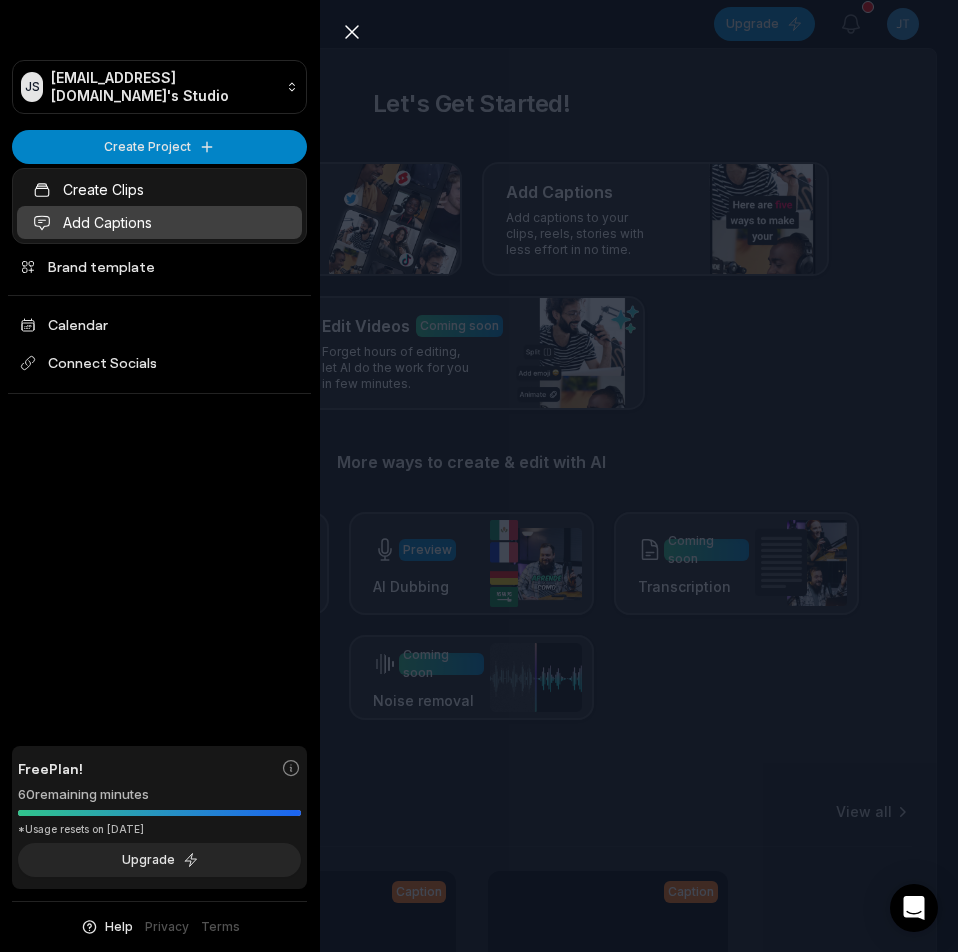 click on "Add Captions" at bounding box center [159, 222] 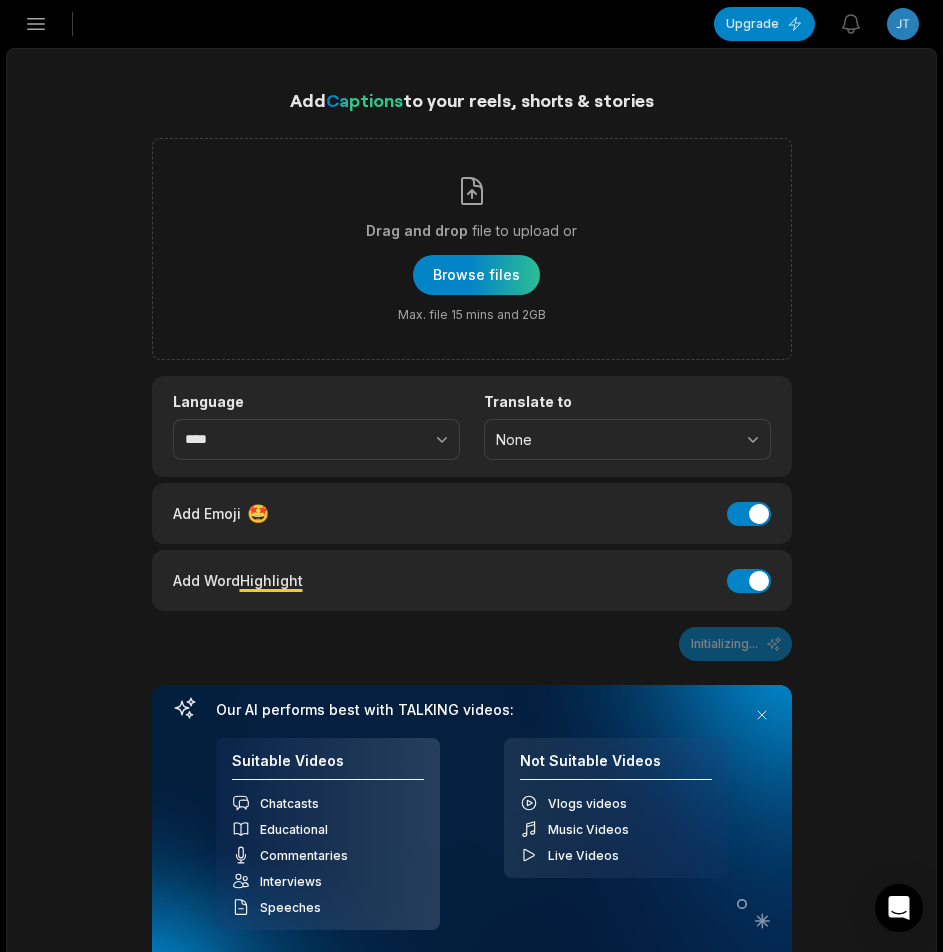 scroll, scrollTop: 0, scrollLeft: 0, axis: both 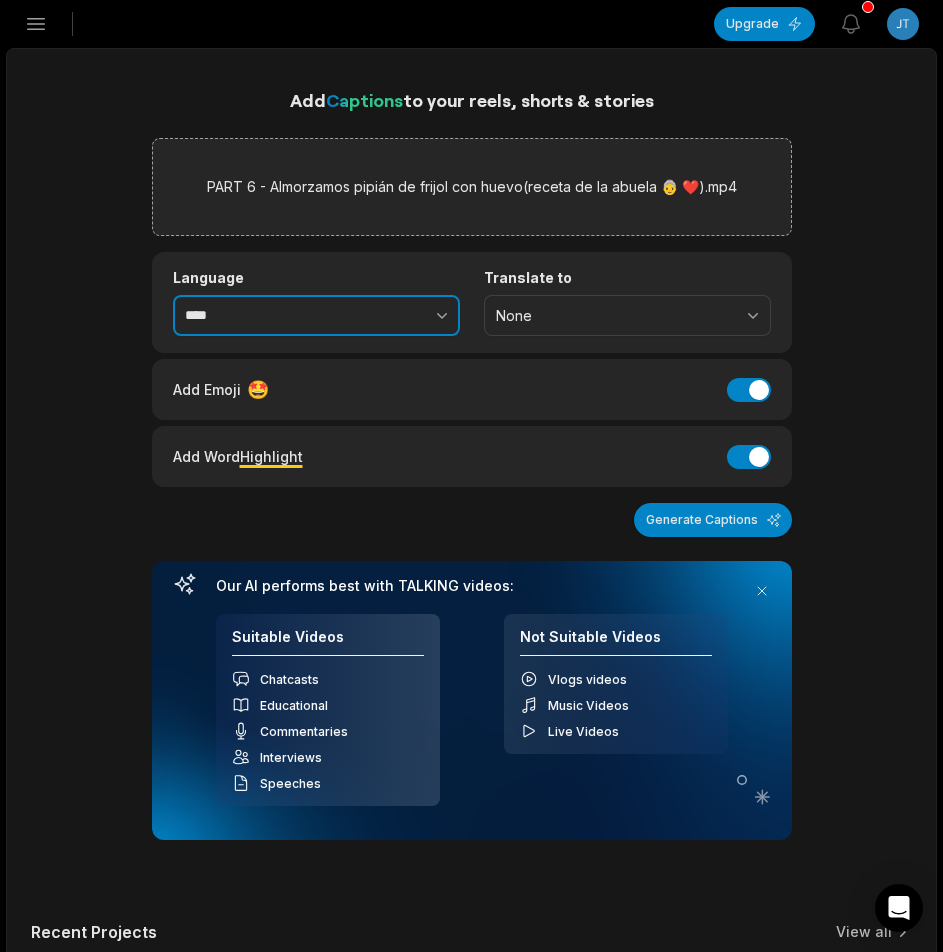 drag, startPoint x: 441, startPoint y: 312, endPoint x: 425, endPoint y: 321, distance: 18.35756 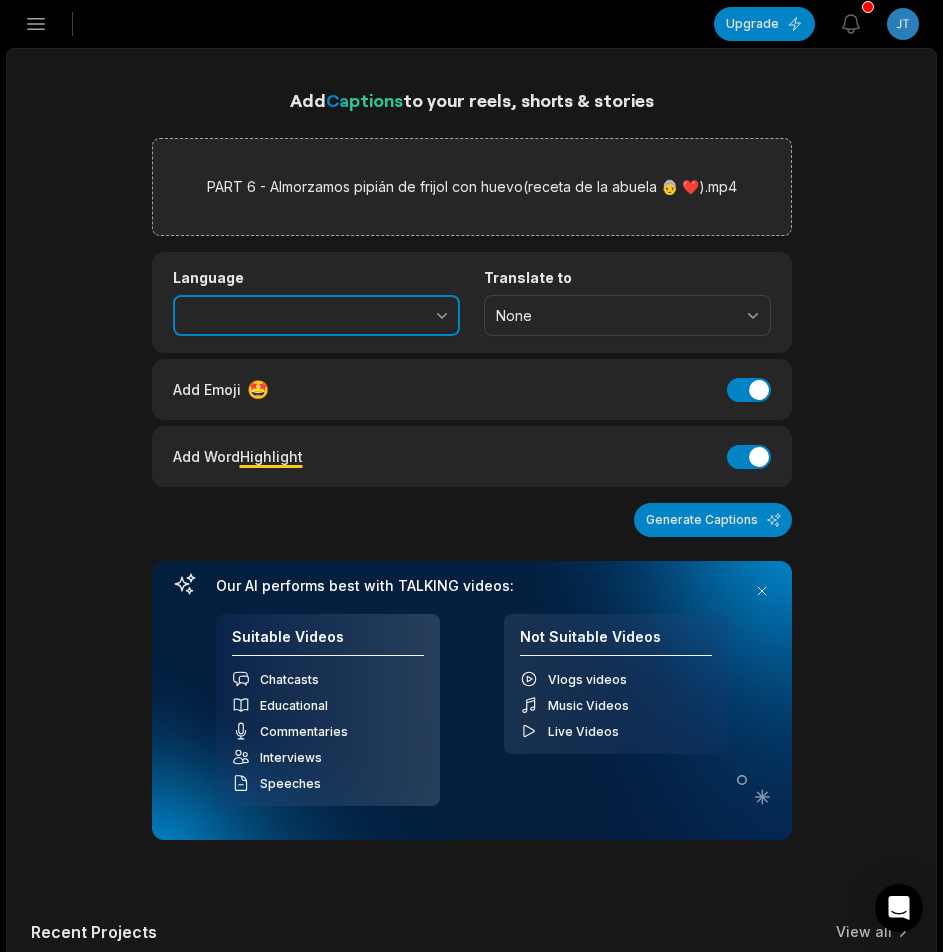 type on "*******" 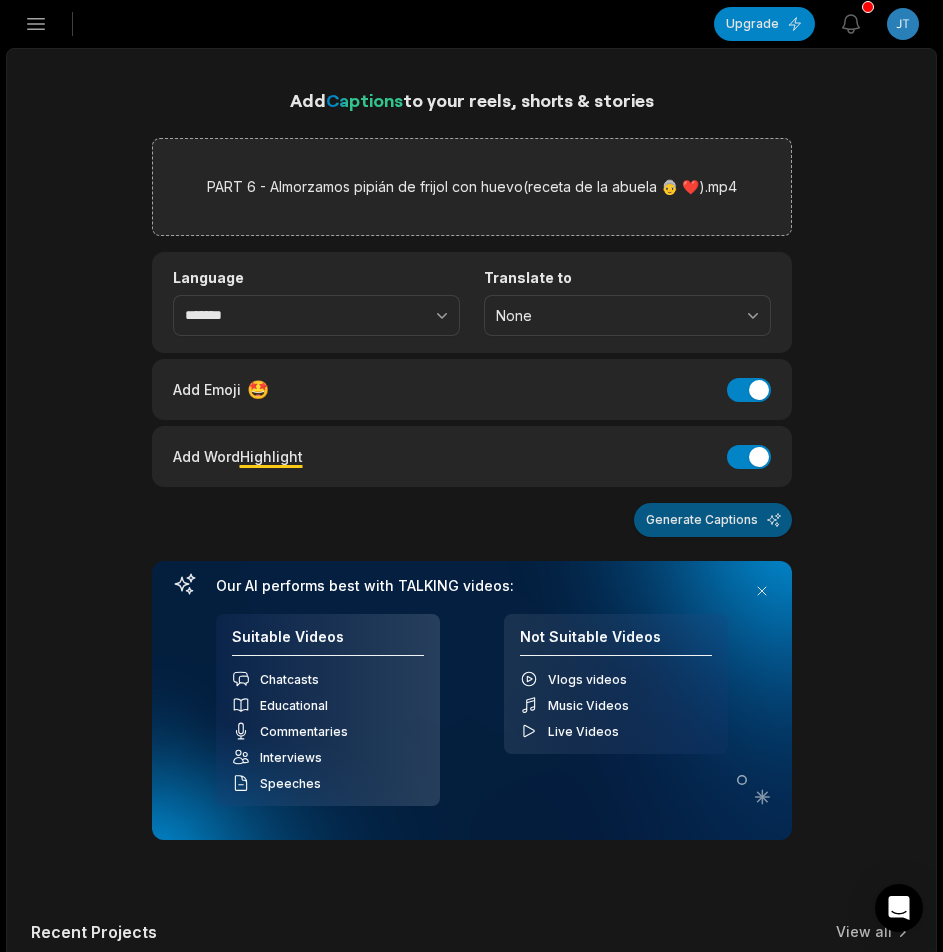 click on "Generate Captions" at bounding box center (713, 520) 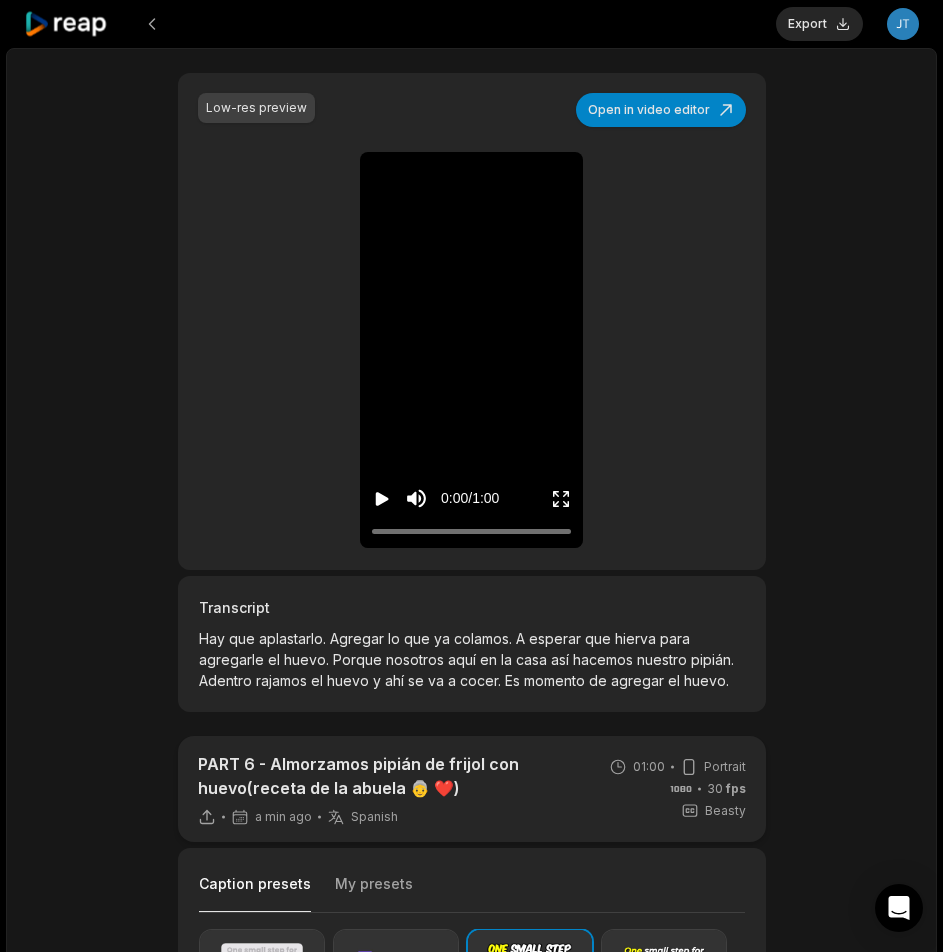 scroll, scrollTop: 300, scrollLeft: 0, axis: vertical 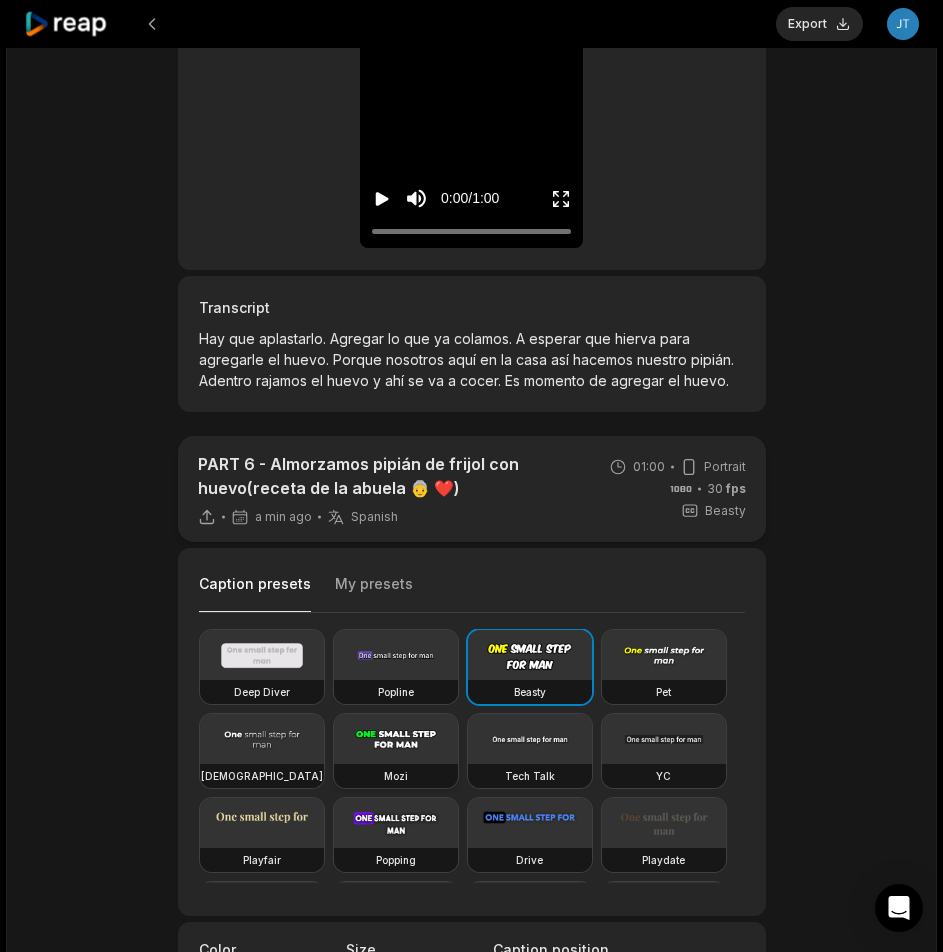 click at bounding box center (396, 739) 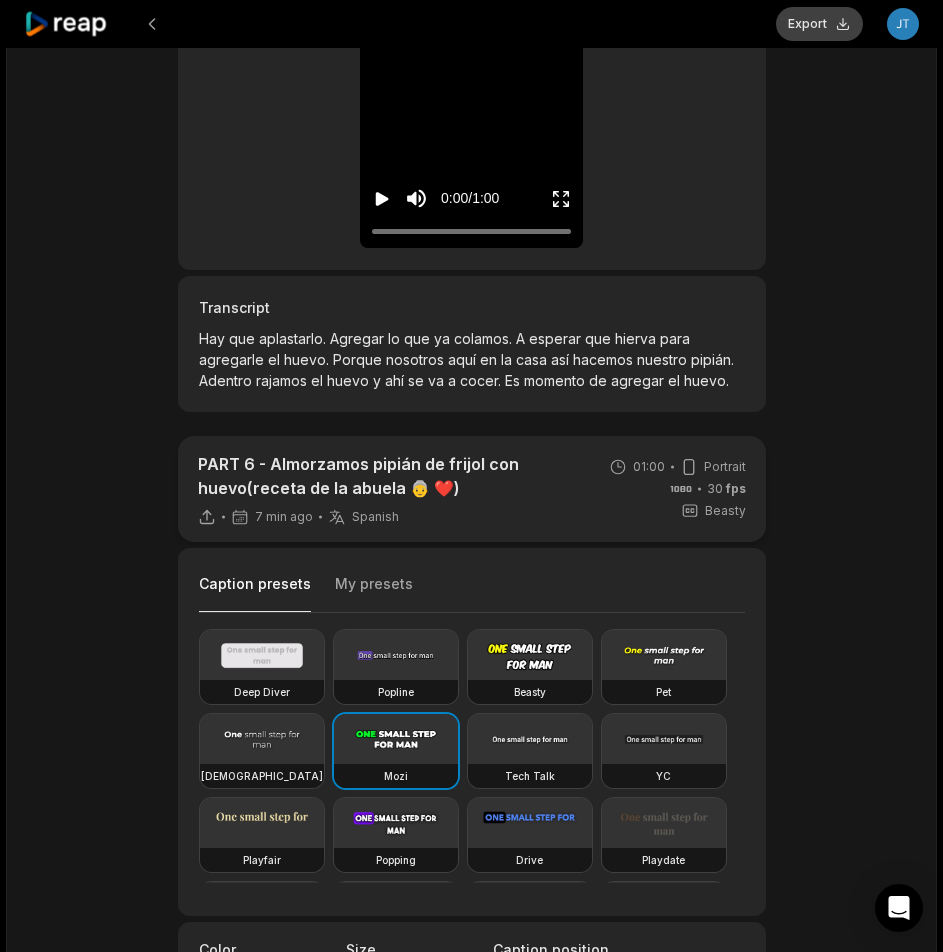 click on "Export" at bounding box center (819, 24) 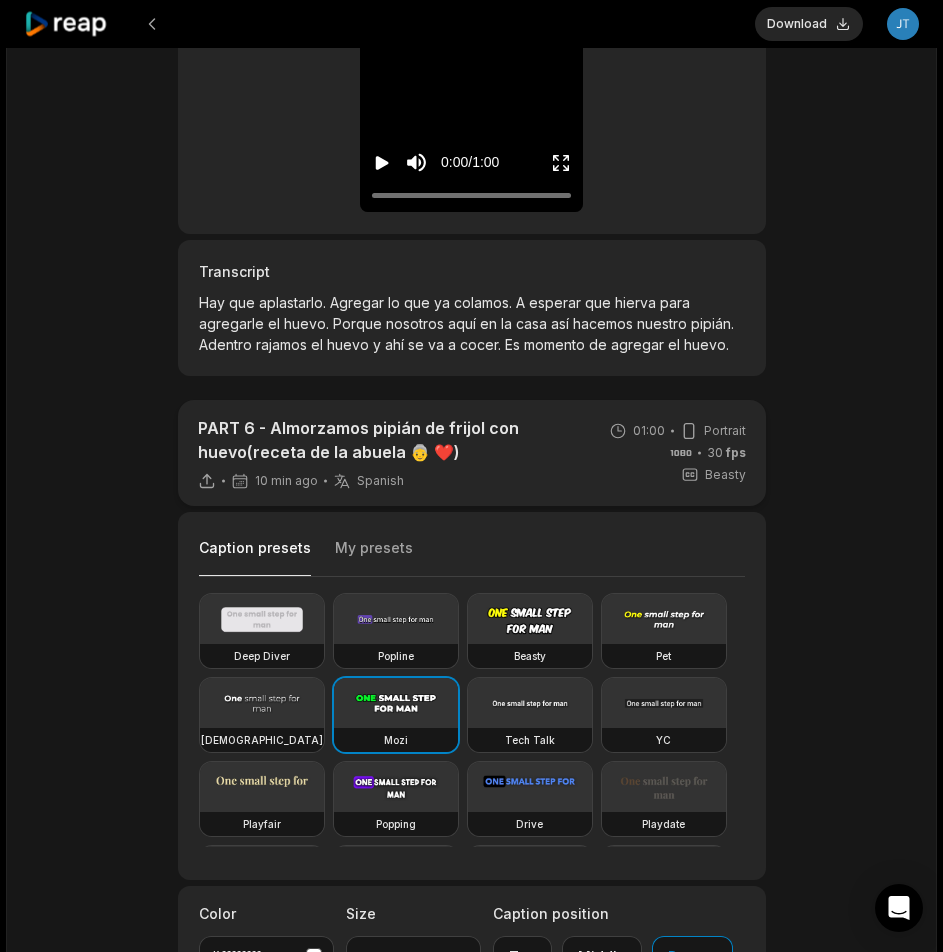 scroll, scrollTop: 300, scrollLeft: 0, axis: vertical 